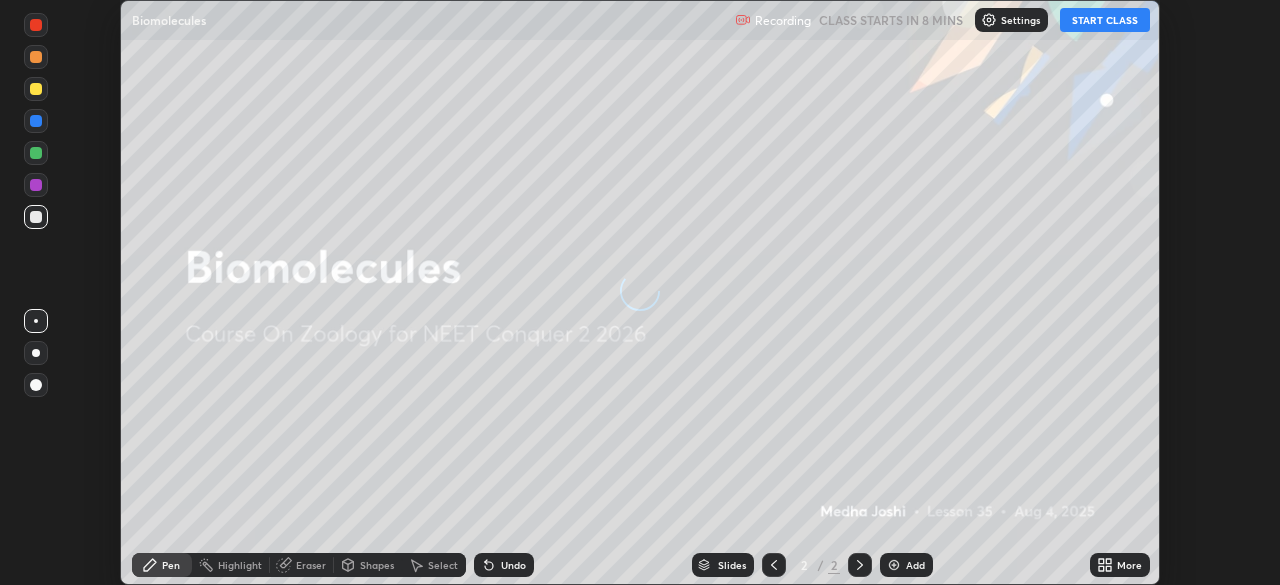 scroll, scrollTop: 0, scrollLeft: 0, axis: both 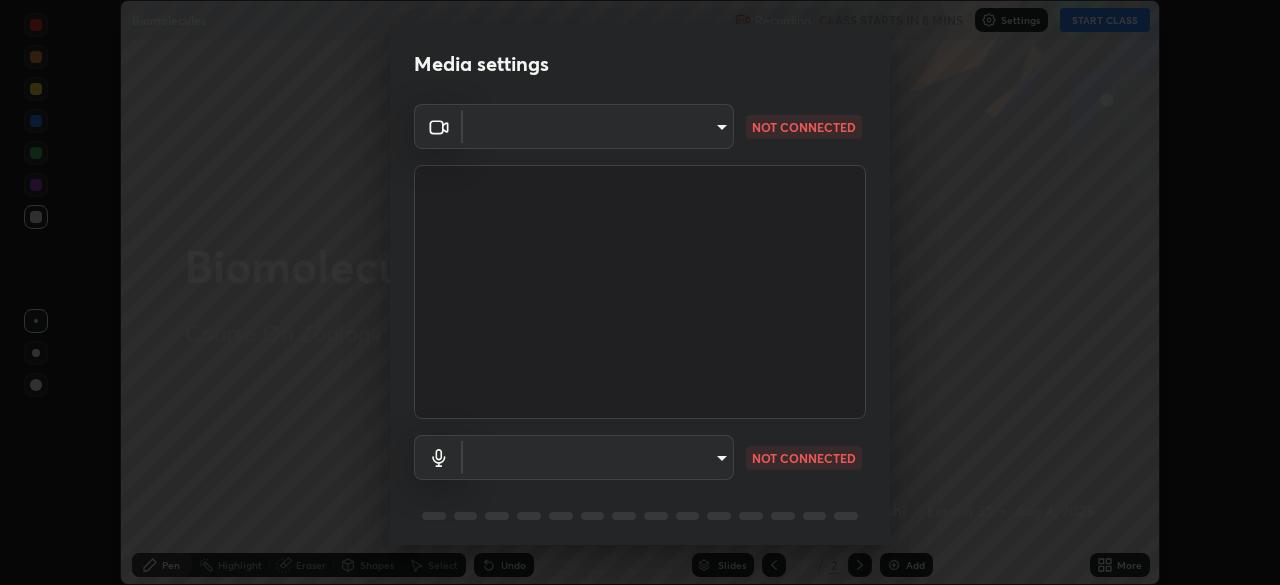 type on "cd084d4b2bd95fff23e650a89a2fcd5691049521d6a0d9ca8e106c74174f2333" 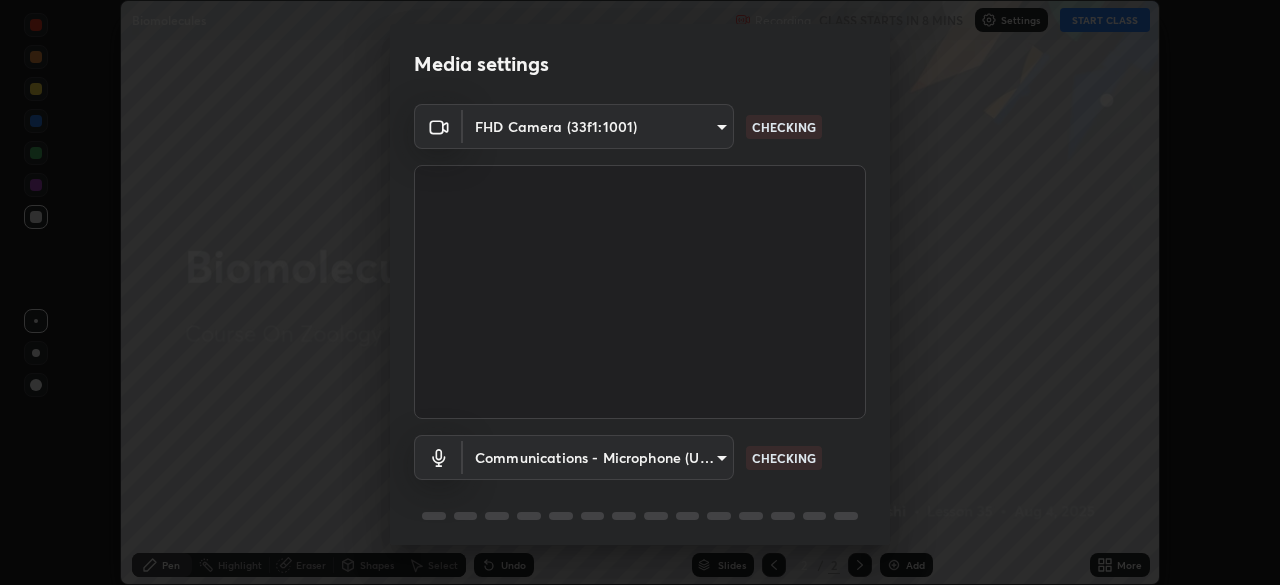 click on "Erase all Biomolecules Recording CLASS STARTS IN 8 MINS Settings START CLASS Setting up your live class Biomolecules • L35 of Course On Zoology for NEET Conquer 2 2026 [FIRST] [LAST] Pen Highlight Eraser Shapes Select Undo Slides 2 / 2 Add More No doubts shared Encourage your learners to ask a doubt for better clarity Report an issue Reason for reporting Buffering Chat not working Audio - Video sync issue Educator video quality low ​ Attach an image Report Media settings FHD Camera (33f1:1001) cd084d4b2bd95fff23e650a89a2fcd5691049521d6a0d9ca8e106c74174f2333 CHECKING Communications - Microphone (USB PnP Sound Device) communications CHECKING 1 / 5 Next" at bounding box center [640, 292] 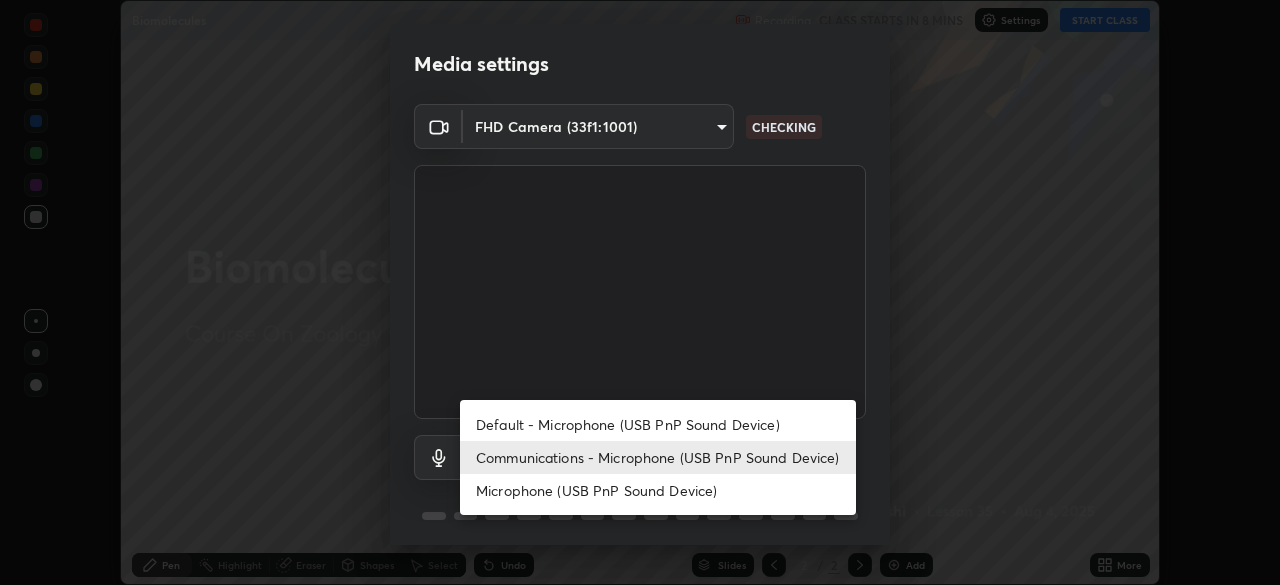click on "Default - Microphone (USB PnP Sound Device)" at bounding box center [658, 424] 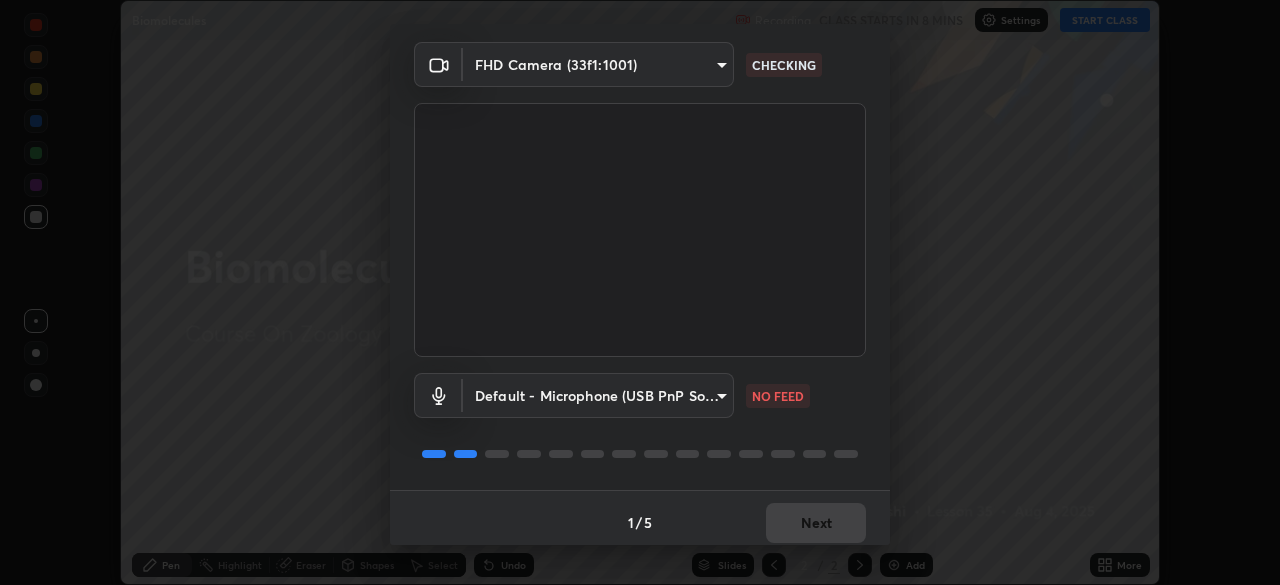 scroll, scrollTop: 71, scrollLeft: 0, axis: vertical 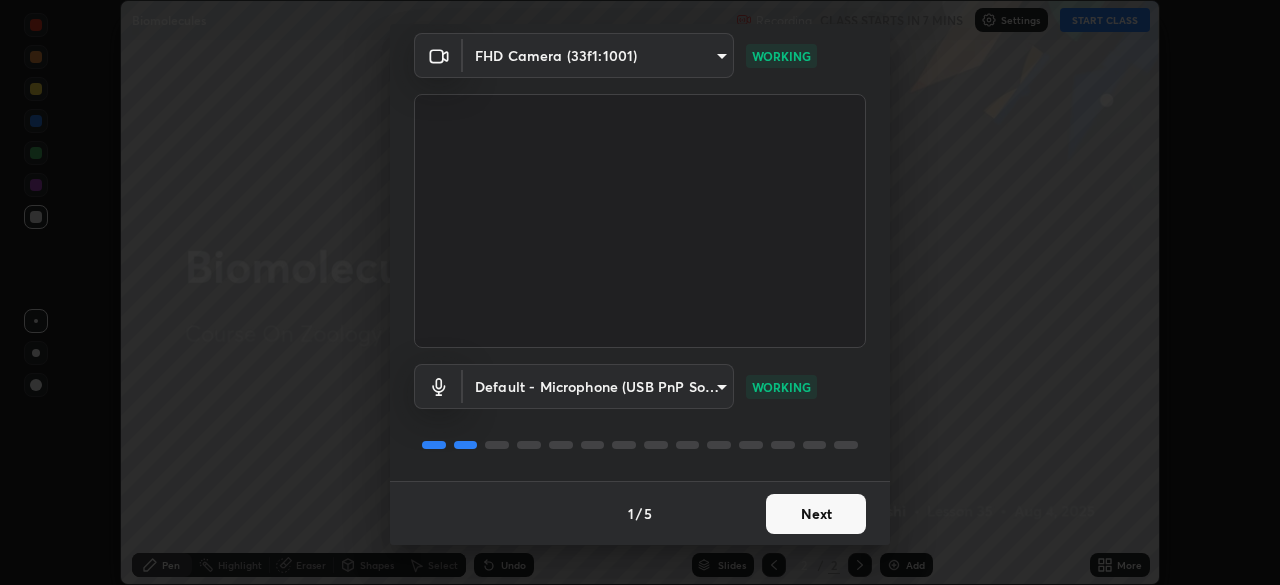 click on "Media settings FHD Camera (33f1:1001) cd084d4b2bd95fff23e650a89a2fcd5691049521d6a0d9ca8e106c74174f2333 WORKING Default - Microphone (USB PnP Sound Device) default WORKING 1 / 5 Next" at bounding box center [640, 292] 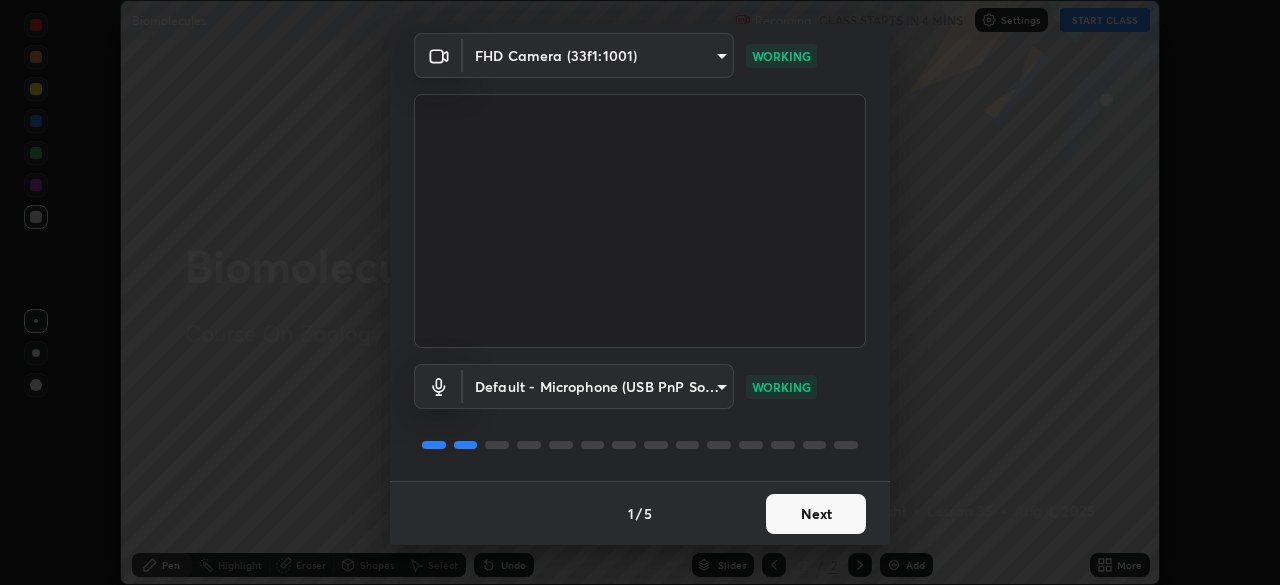 click on "Next" at bounding box center [816, 514] 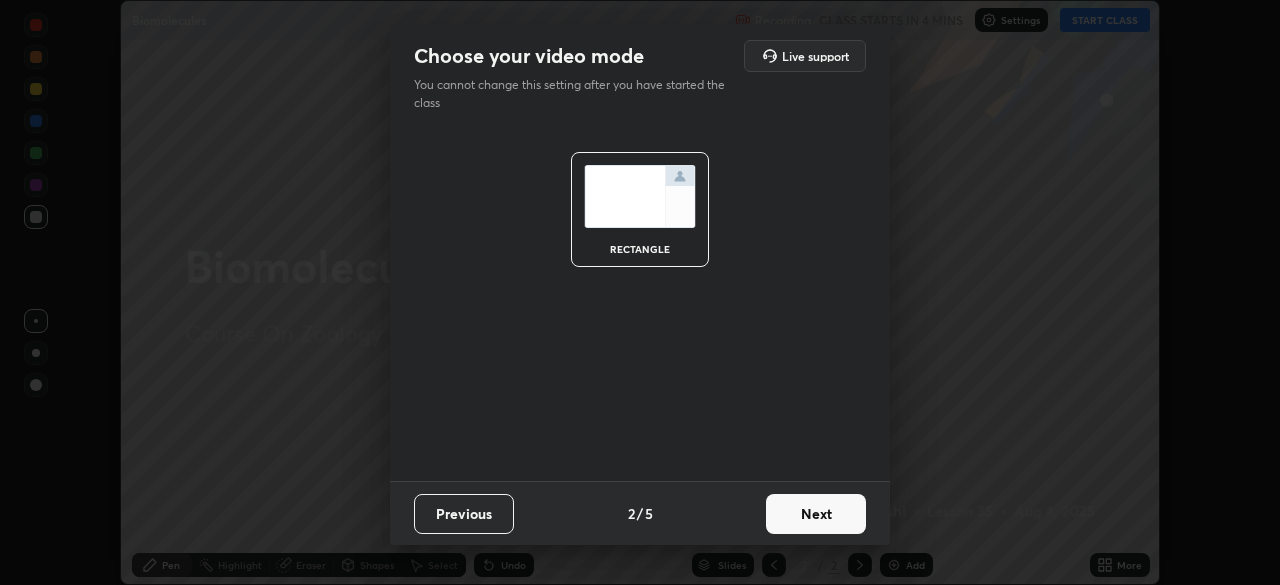 scroll, scrollTop: 0, scrollLeft: 0, axis: both 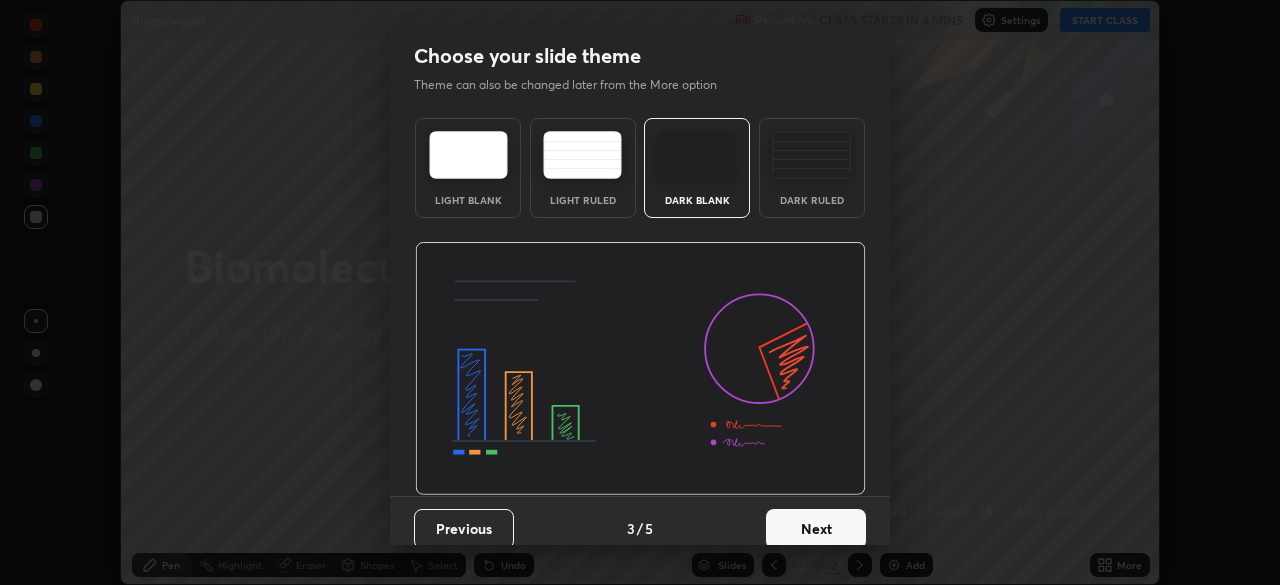 click on "Next" at bounding box center [816, 529] 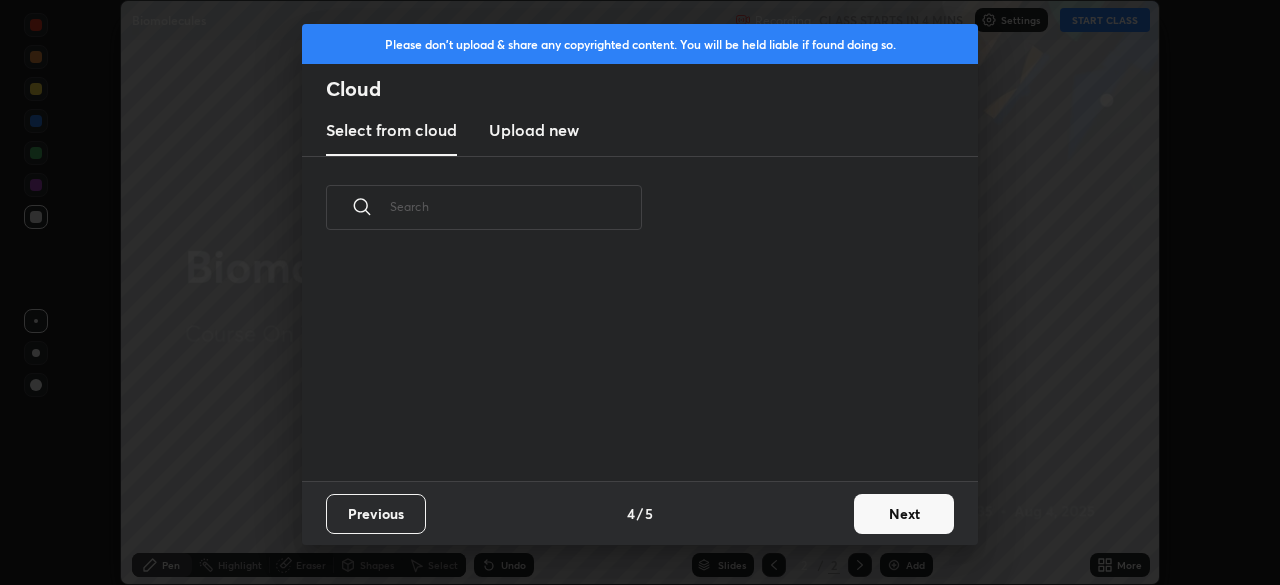 click on "Upload new" at bounding box center [534, 130] 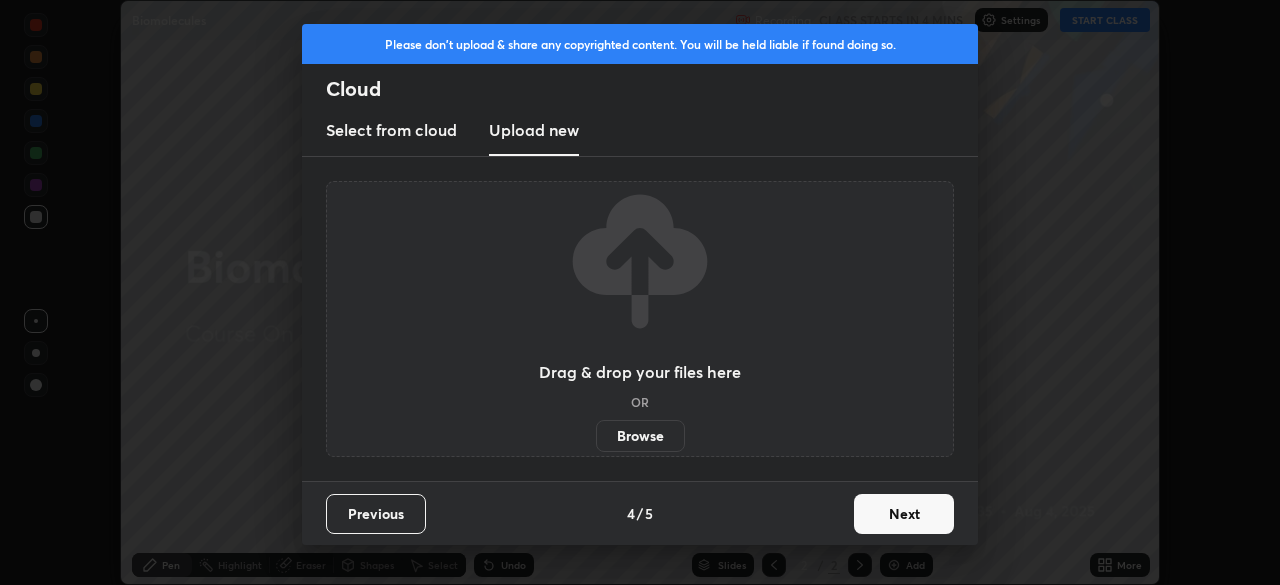 click on "Browse" at bounding box center (640, 436) 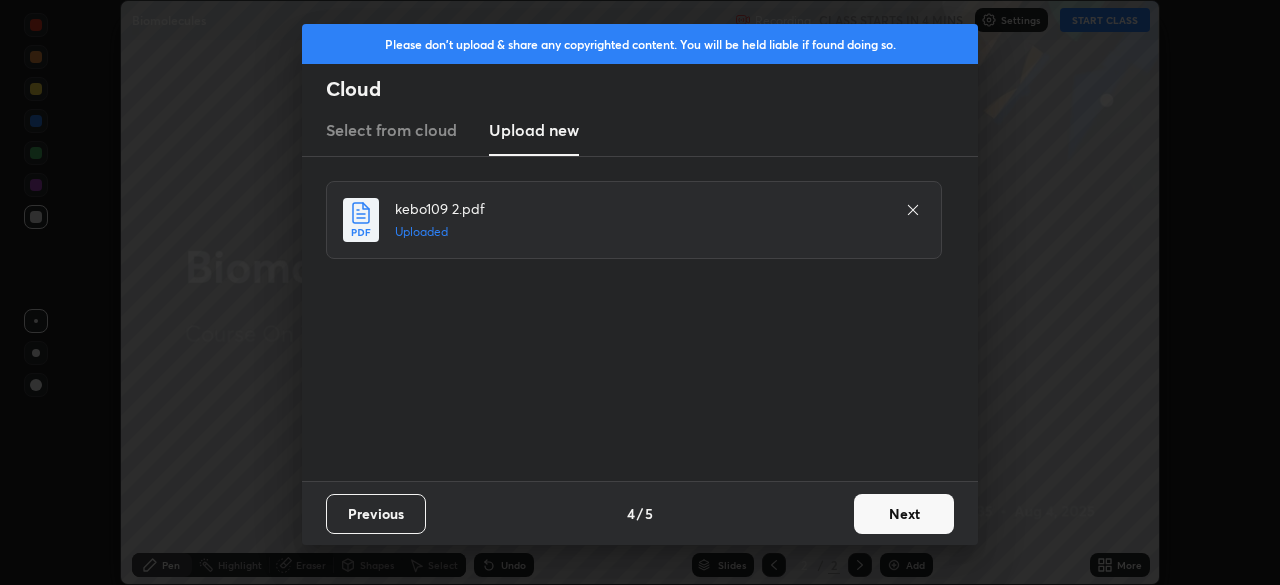 click on "Next" at bounding box center (904, 514) 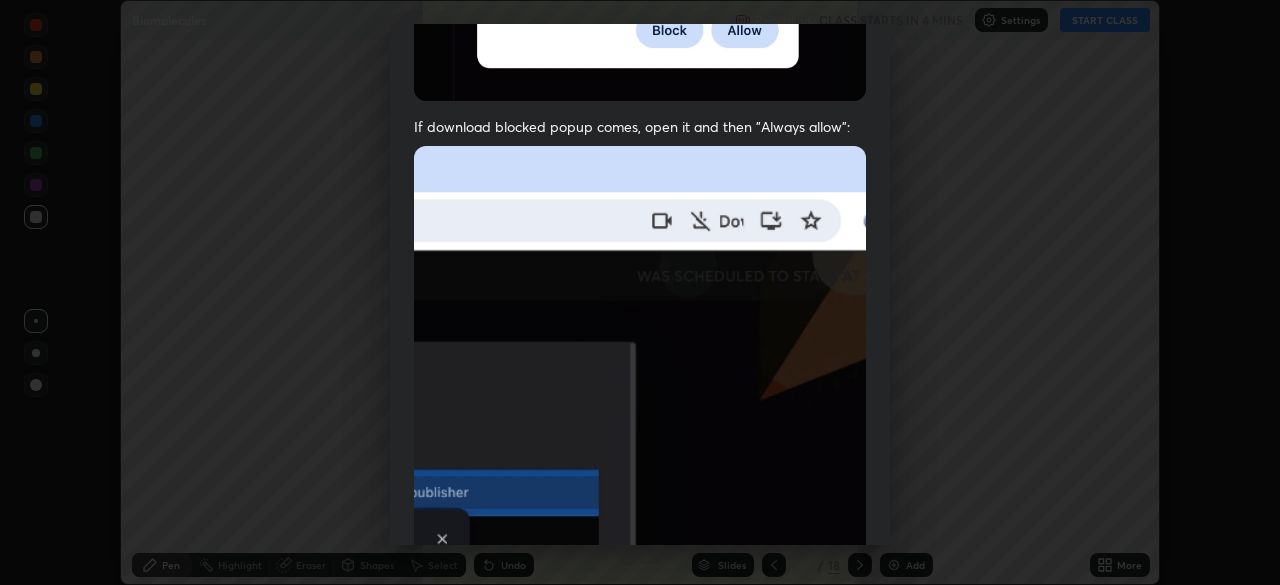 scroll, scrollTop: 479, scrollLeft: 0, axis: vertical 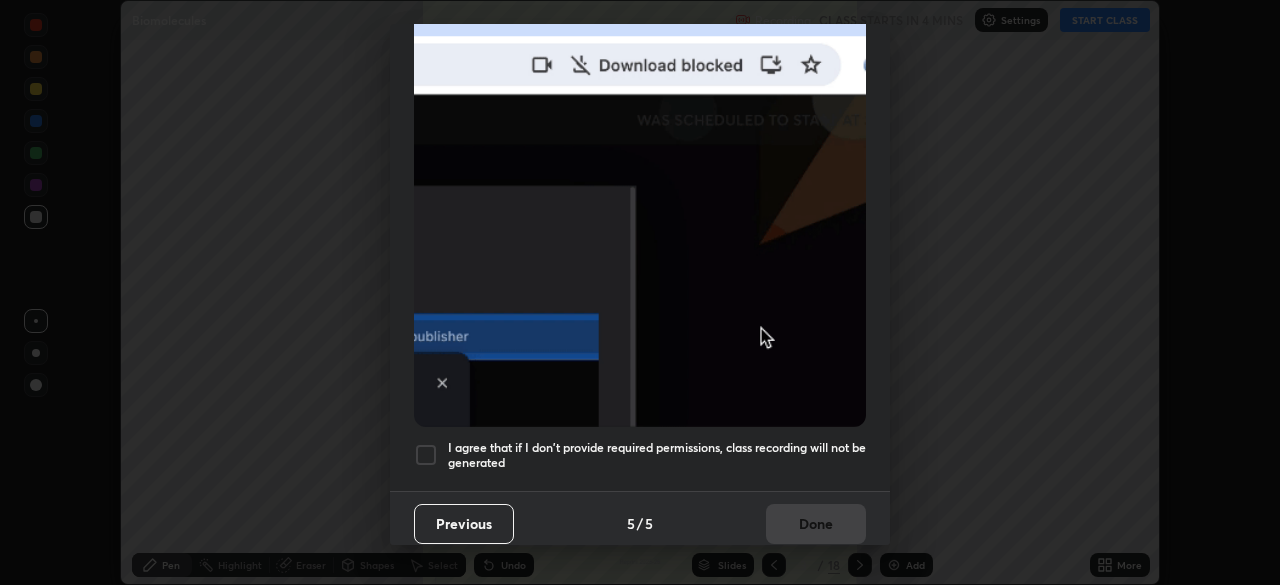 click on "I agree that if I don't provide required permissions, class recording will not be generated" at bounding box center (657, 455) 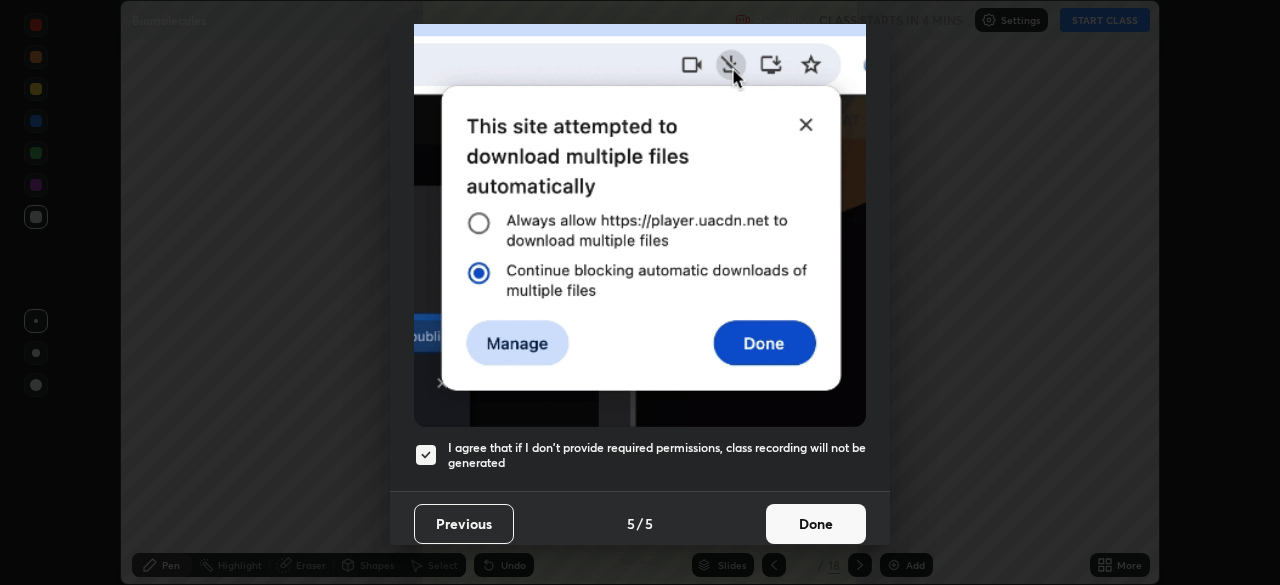 click on "Done" at bounding box center [816, 524] 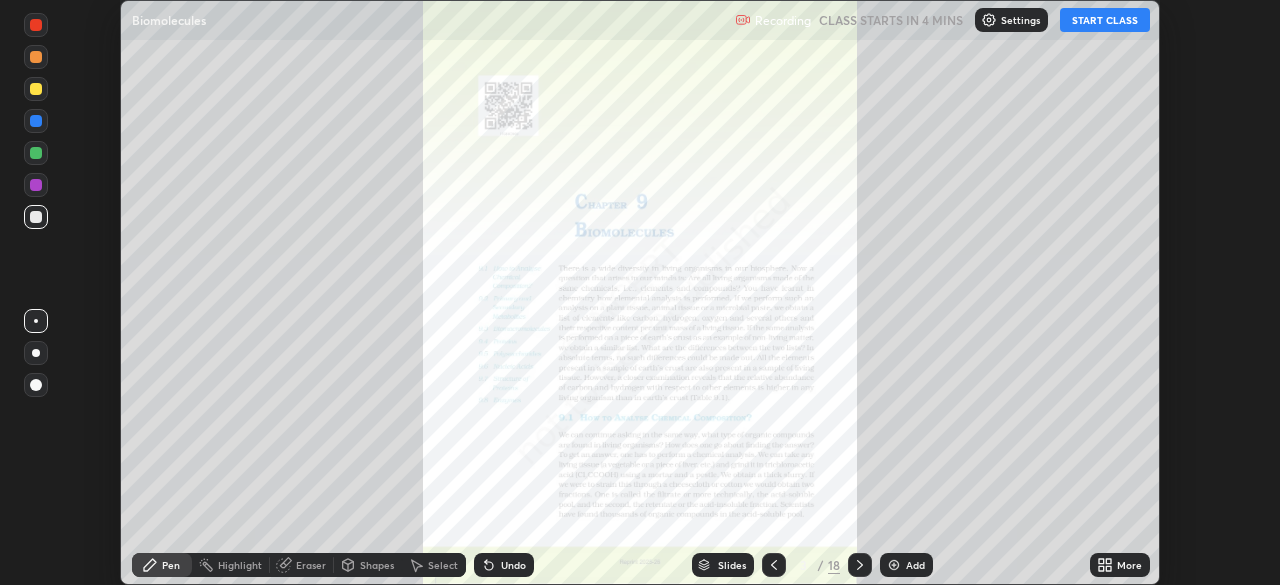 click 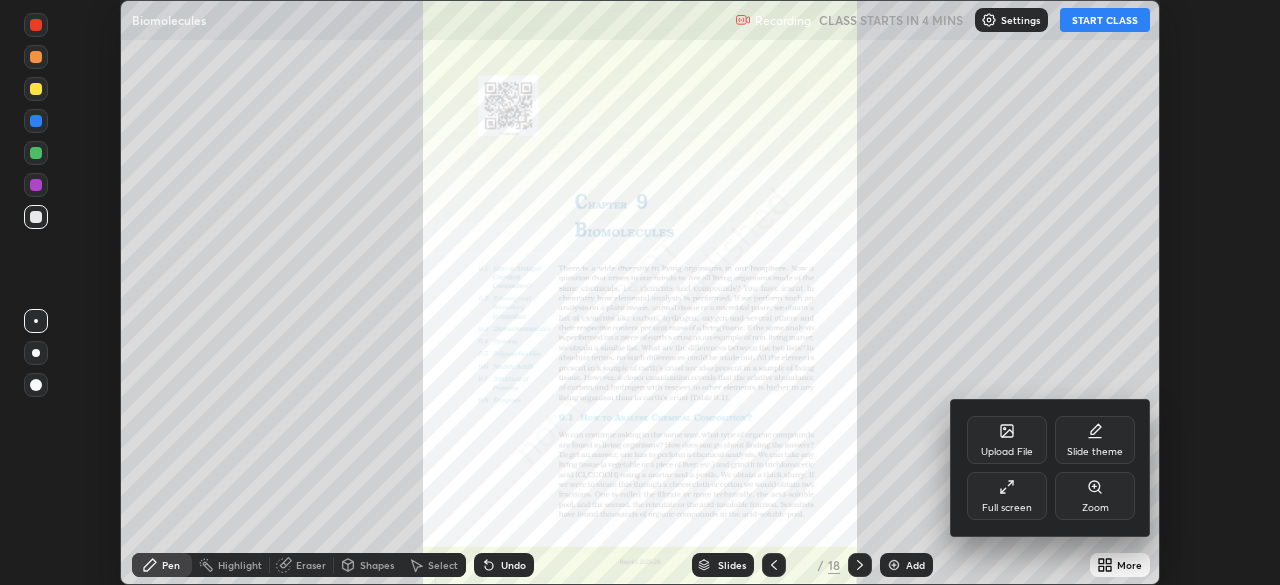click on "Upload File" at bounding box center (1007, 452) 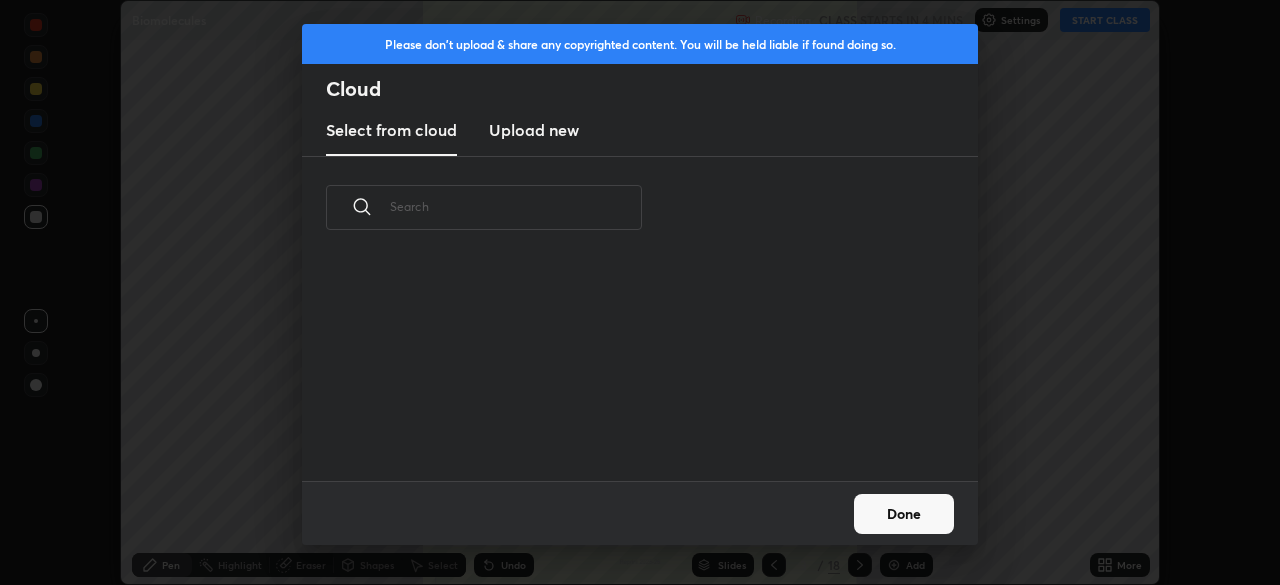 scroll, scrollTop: 222, scrollLeft: 642, axis: both 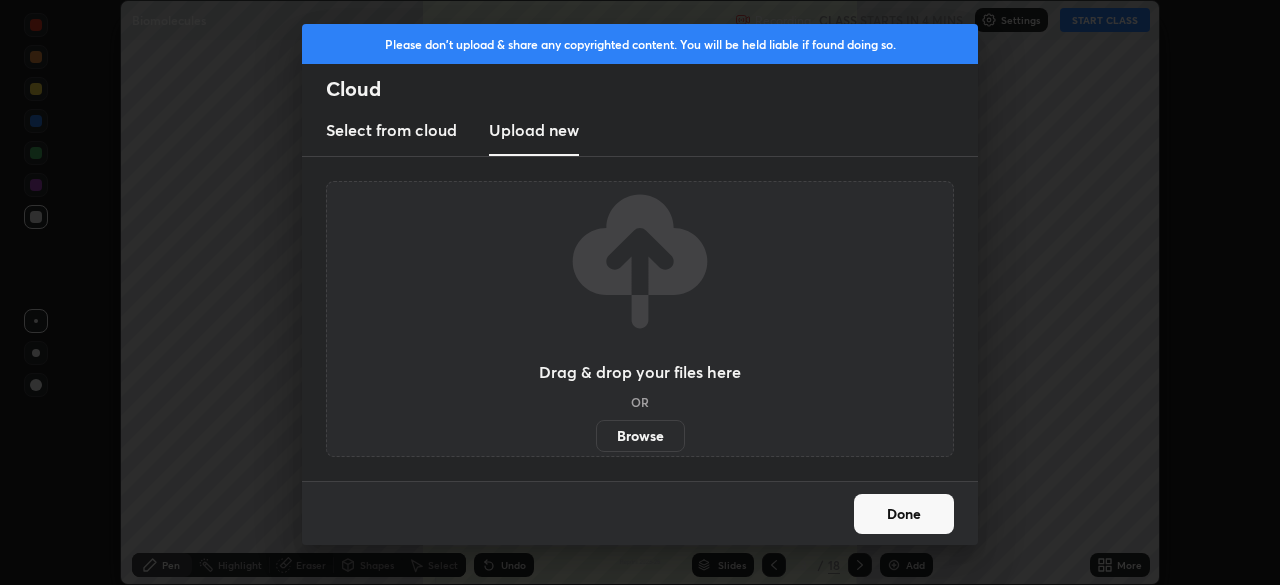 click on "Browse" at bounding box center (640, 436) 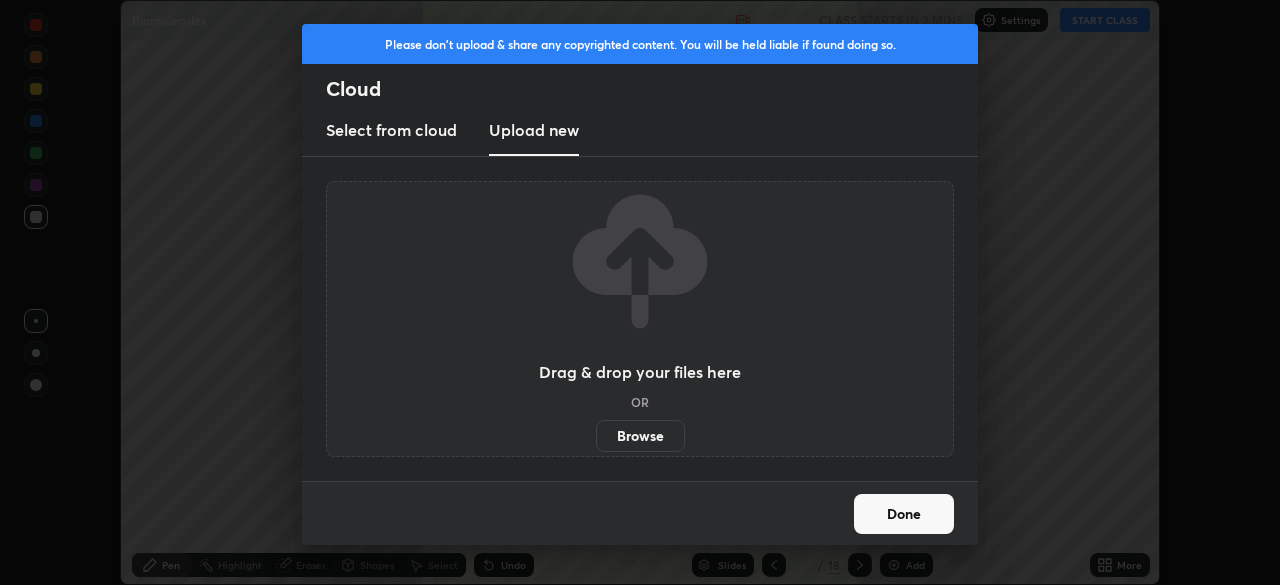 click on "Browse" at bounding box center (640, 436) 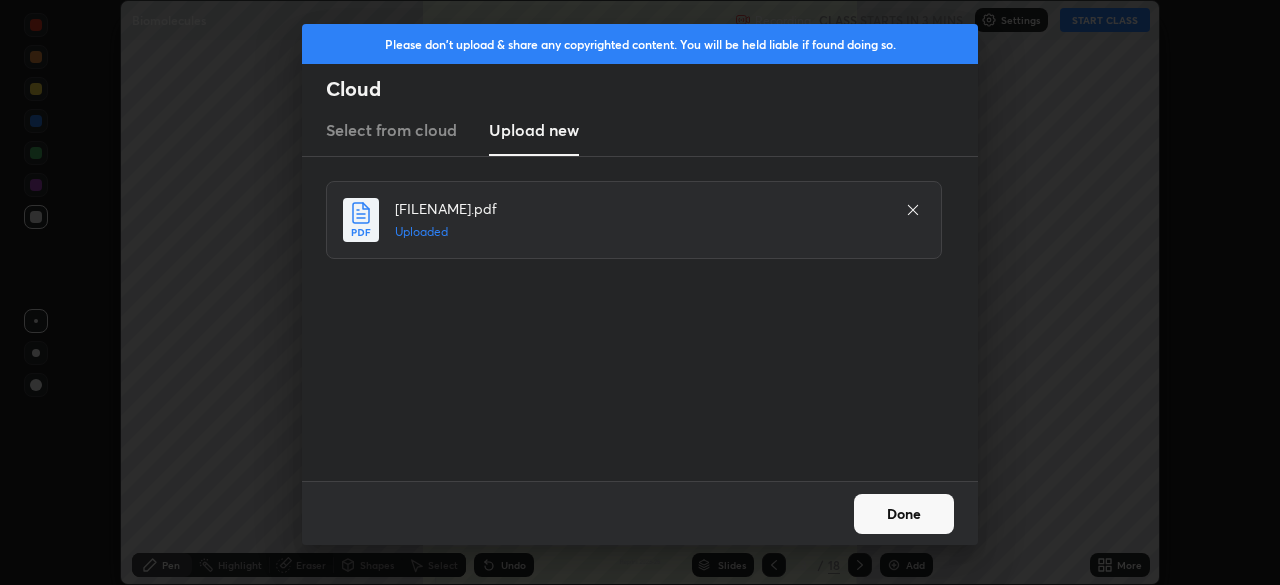 click on "Done" at bounding box center [904, 514] 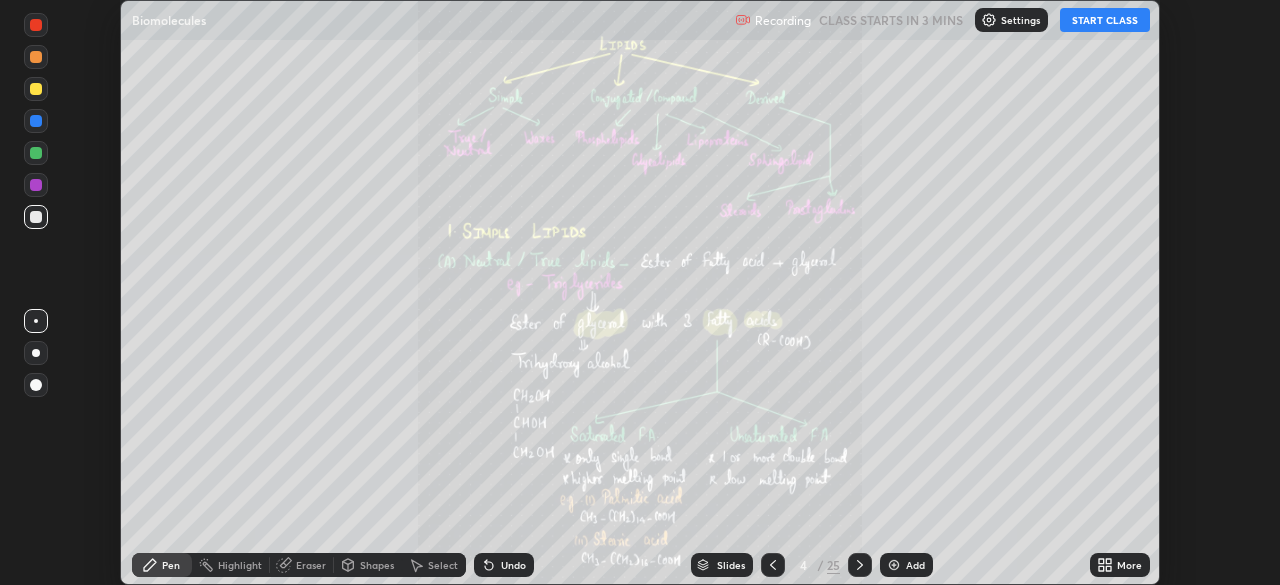 click 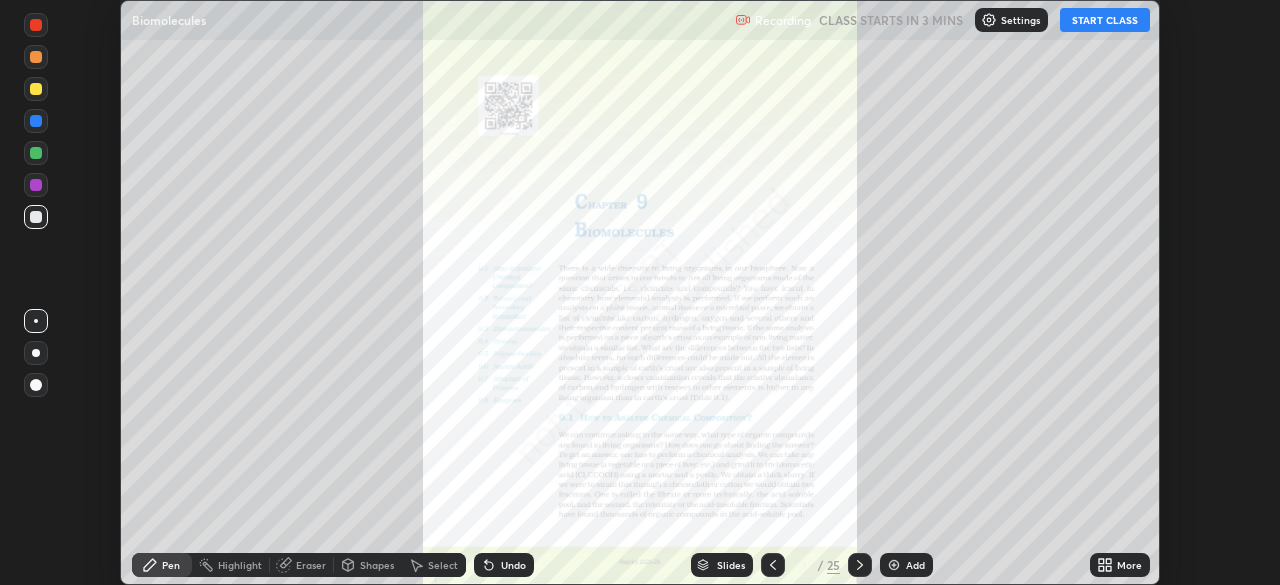 click 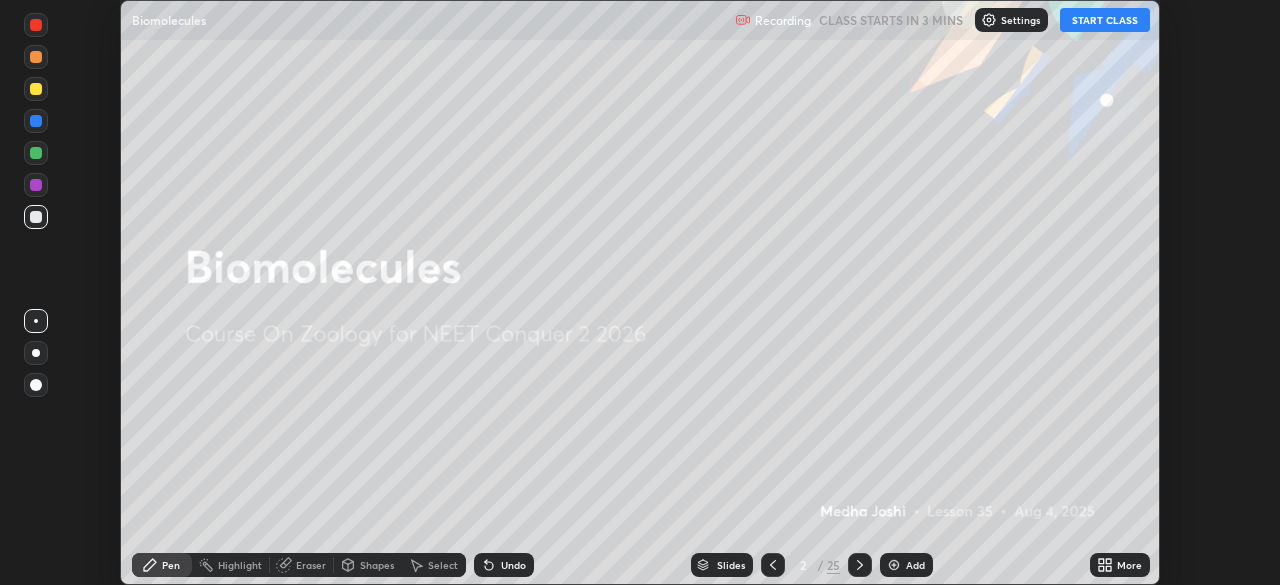 click 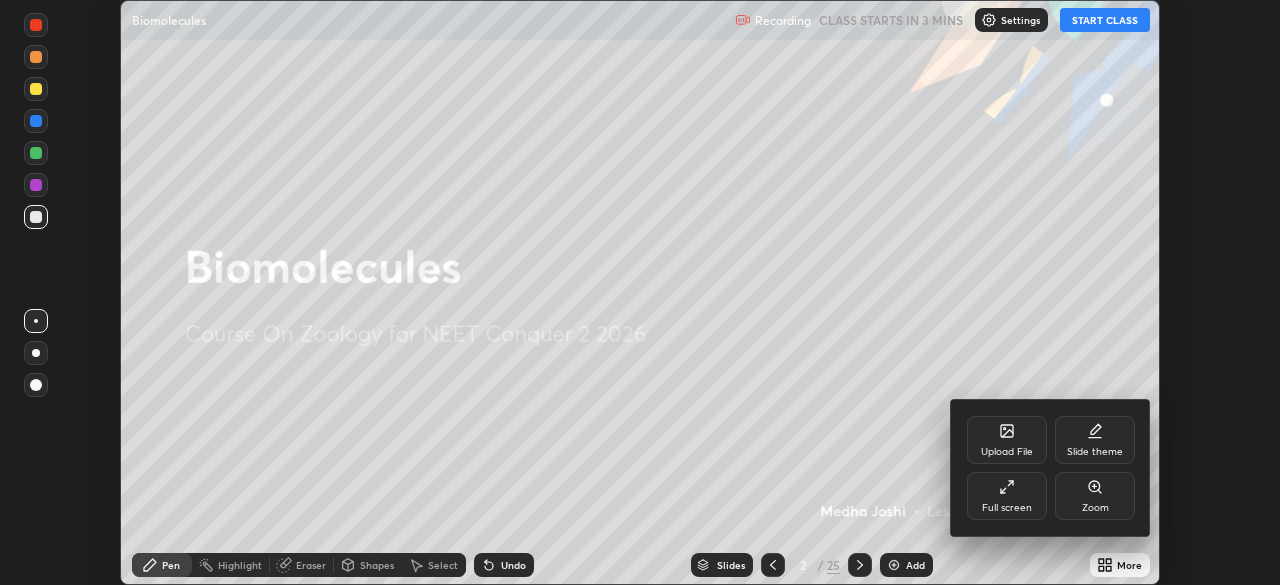 click on "Full screen" at bounding box center [1007, 496] 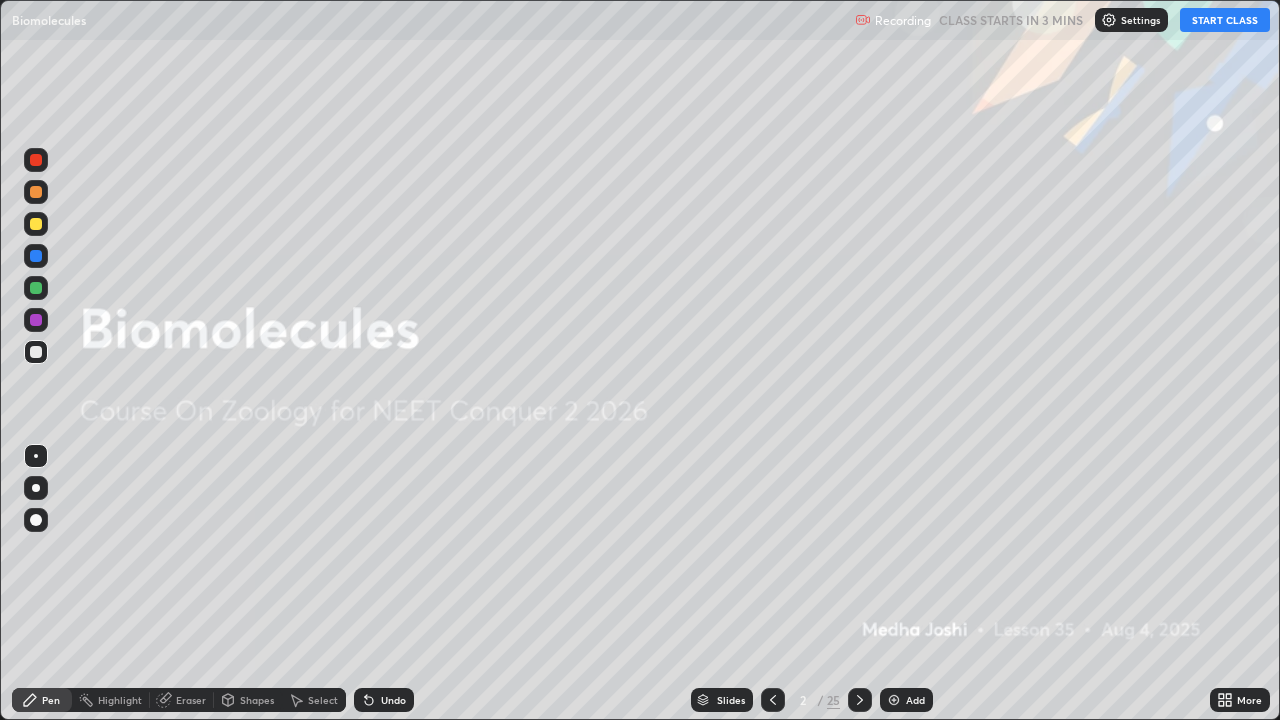 scroll, scrollTop: 99280, scrollLeft: 98720, axis: both 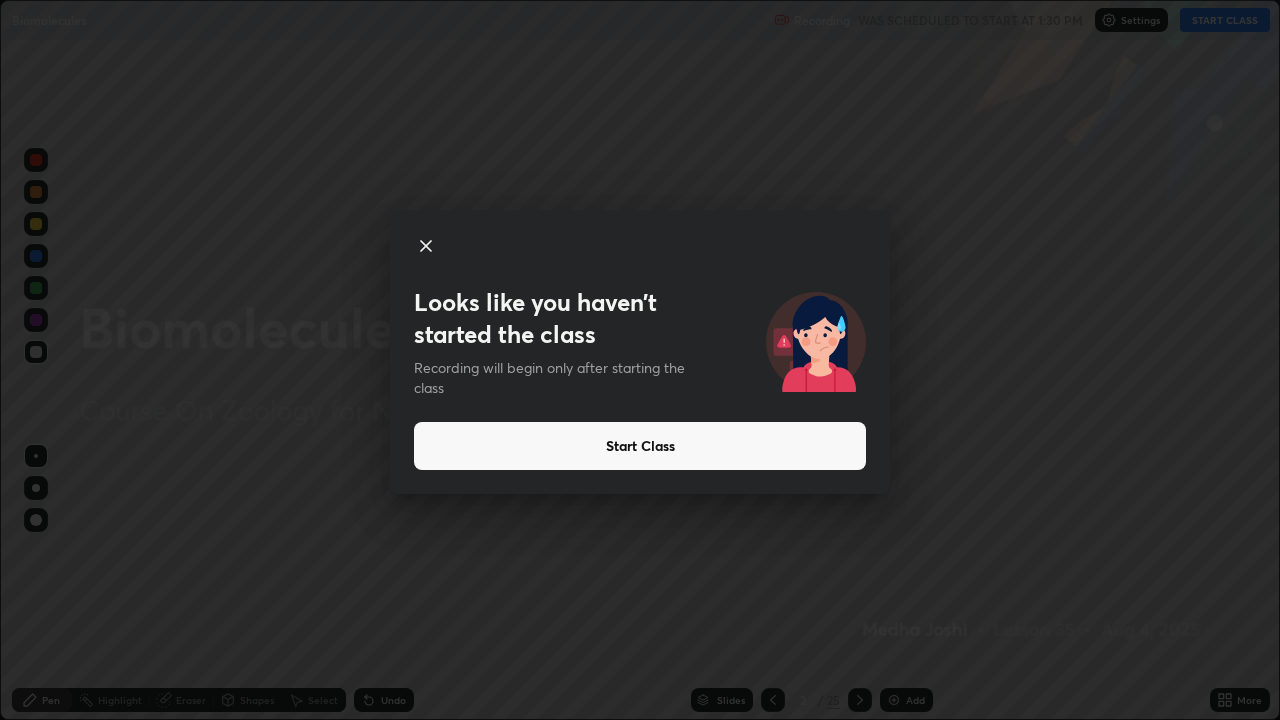 click 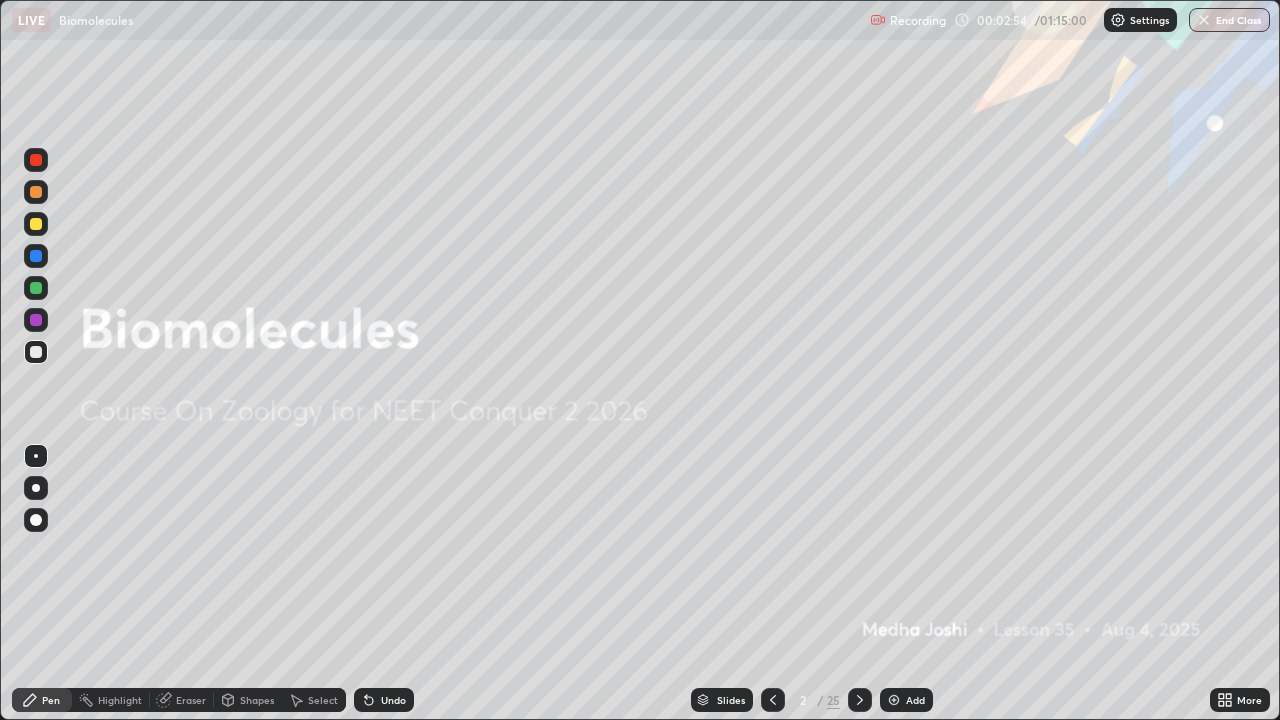 click on "Slides" at bounding box center (731, 700) 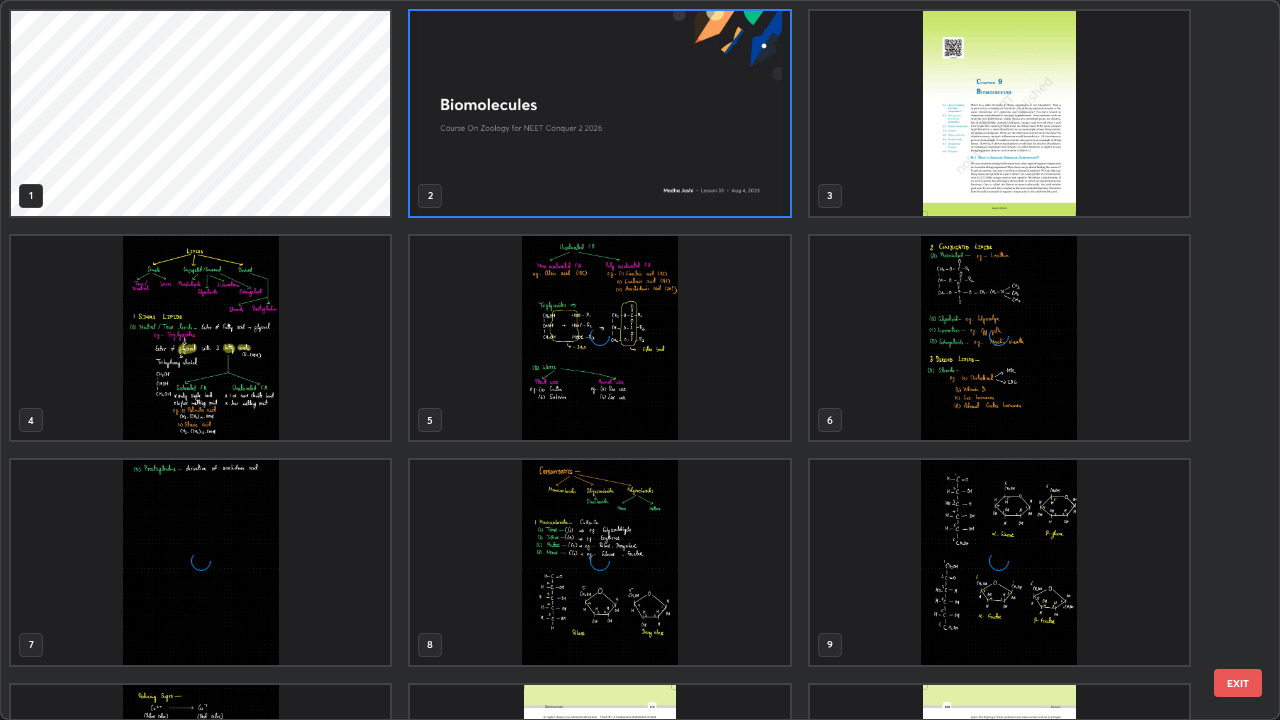 scroll, scrollTop: 7, scrollLeft: 11, axis: both 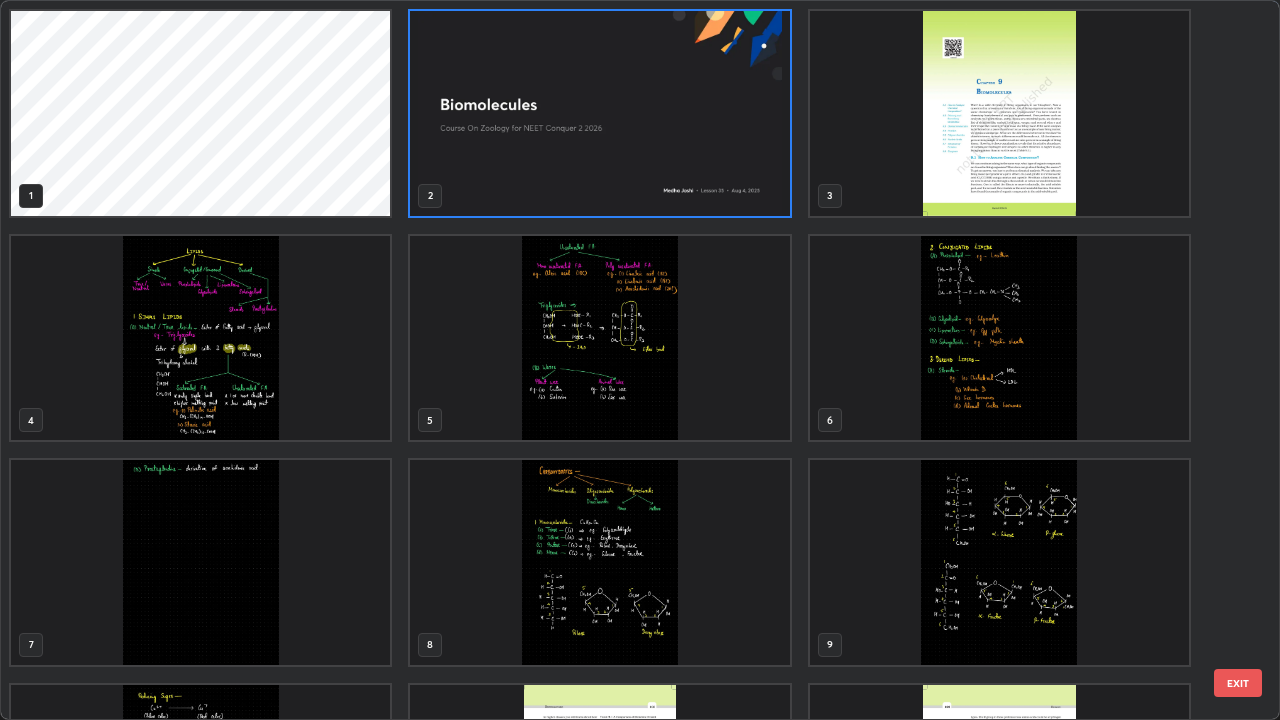 click on "EXIT" at bounding box center (1238, 683) 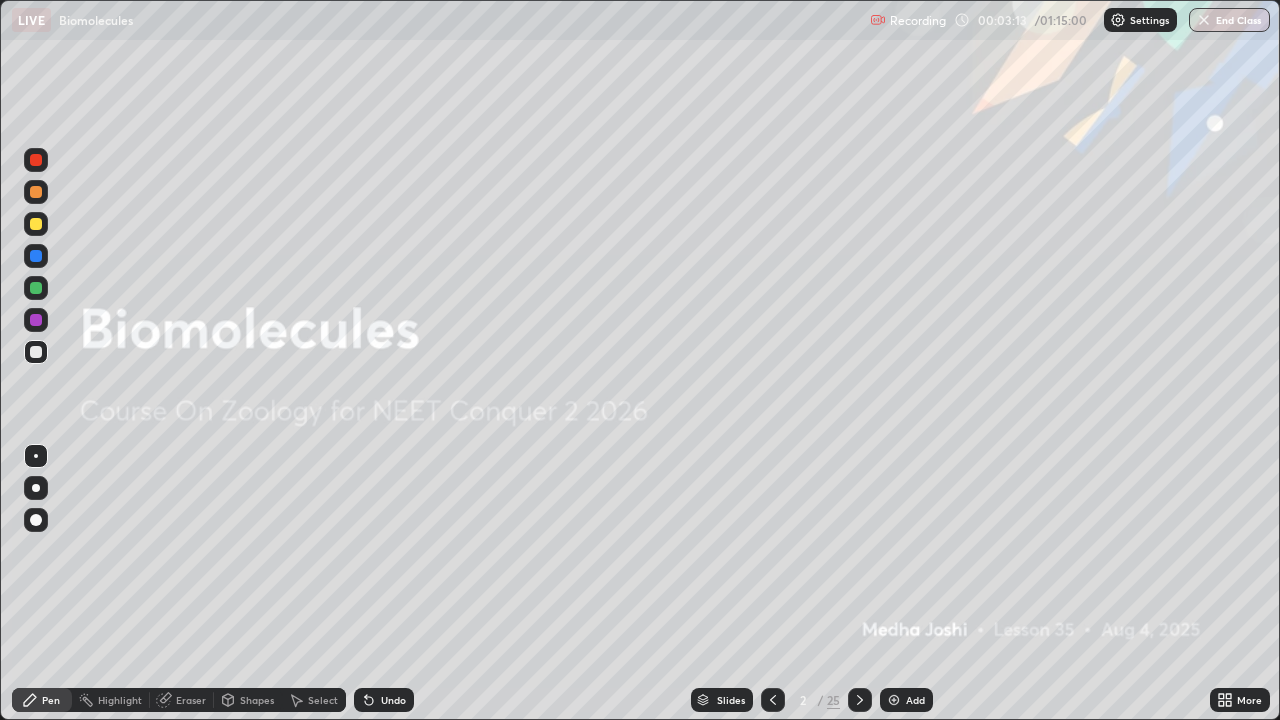 click 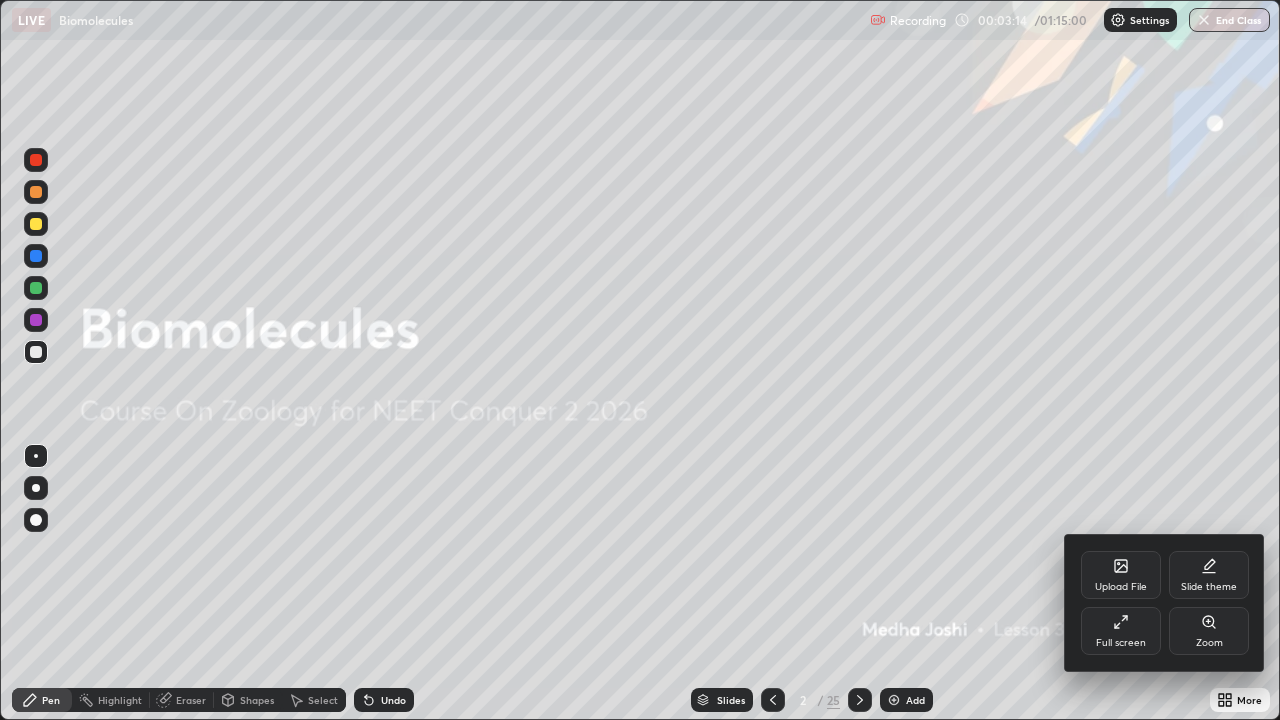 click 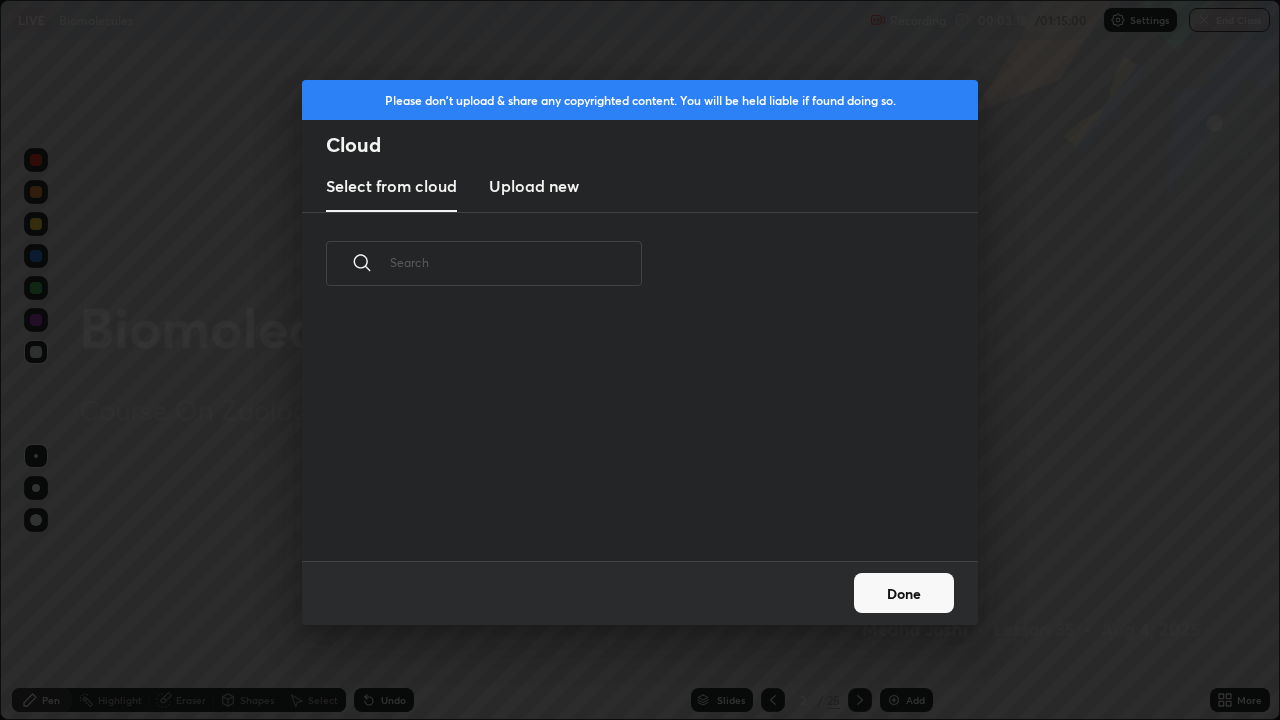 scroll, scrollTop: 7, scrollLeft: 11, axis: both 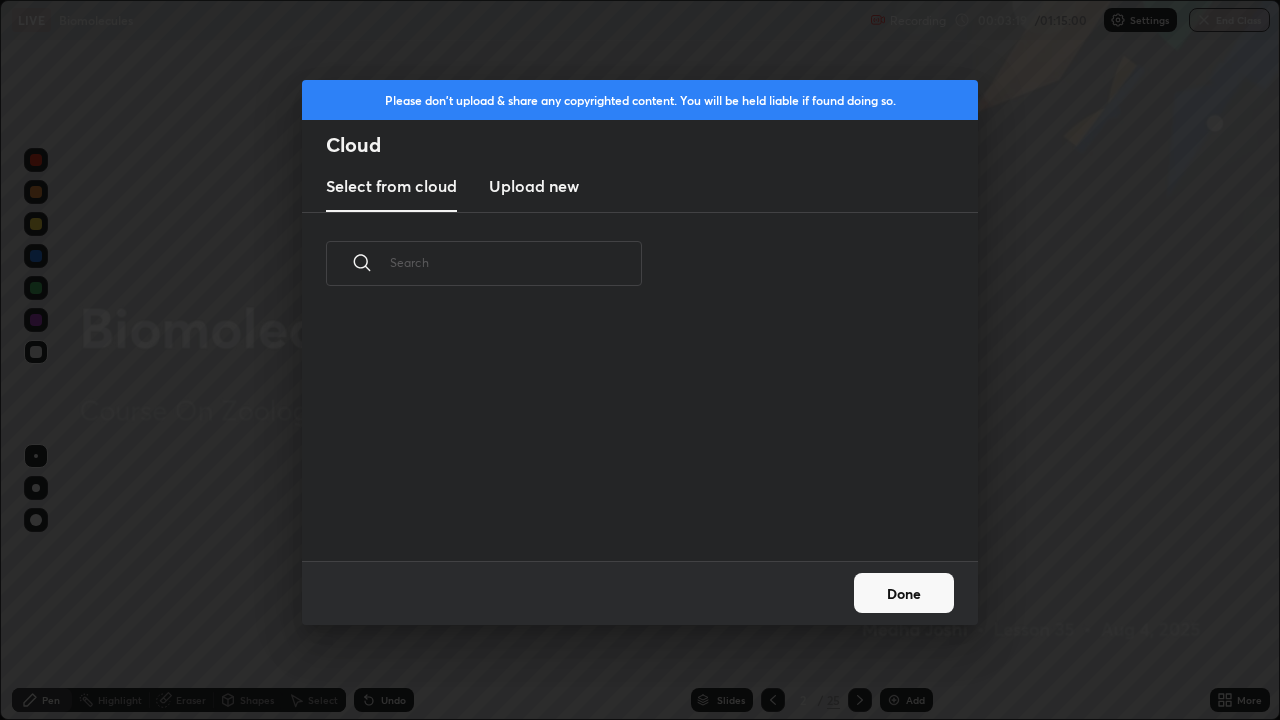 click on "Upload new" at bounding box center (534, 186) 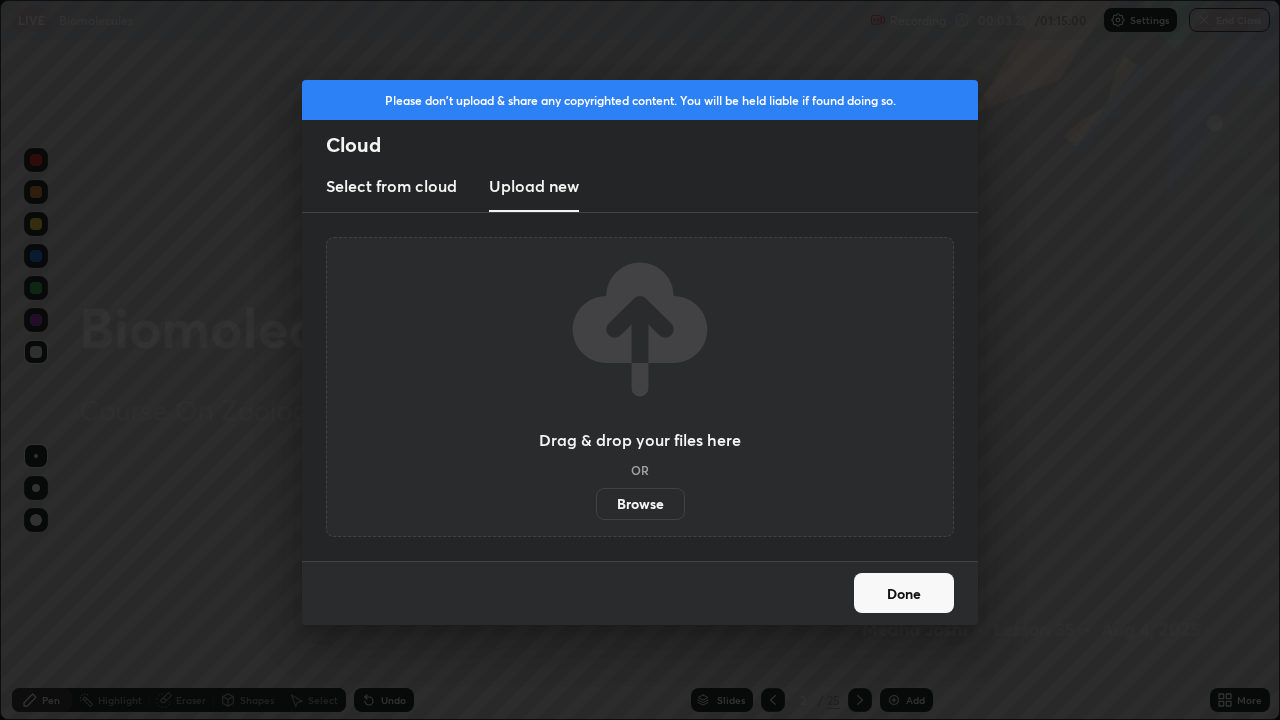 click on "Browse" at bounding box center (640, 504) 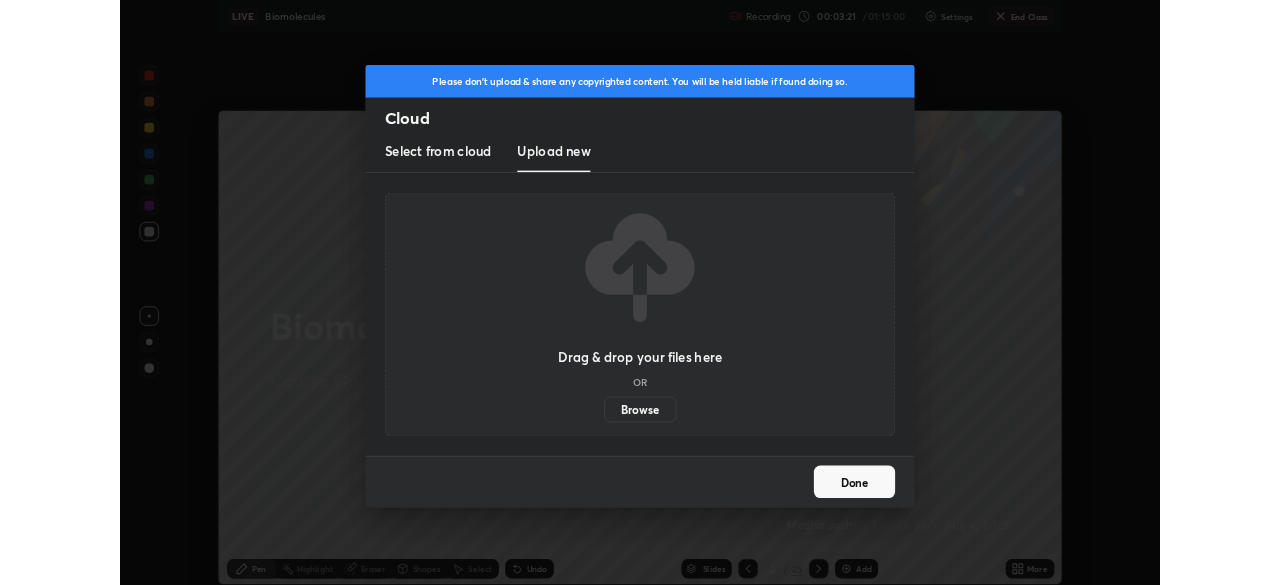 scroll, scrollTop: 585, scrollLeft: 1280, axis: both 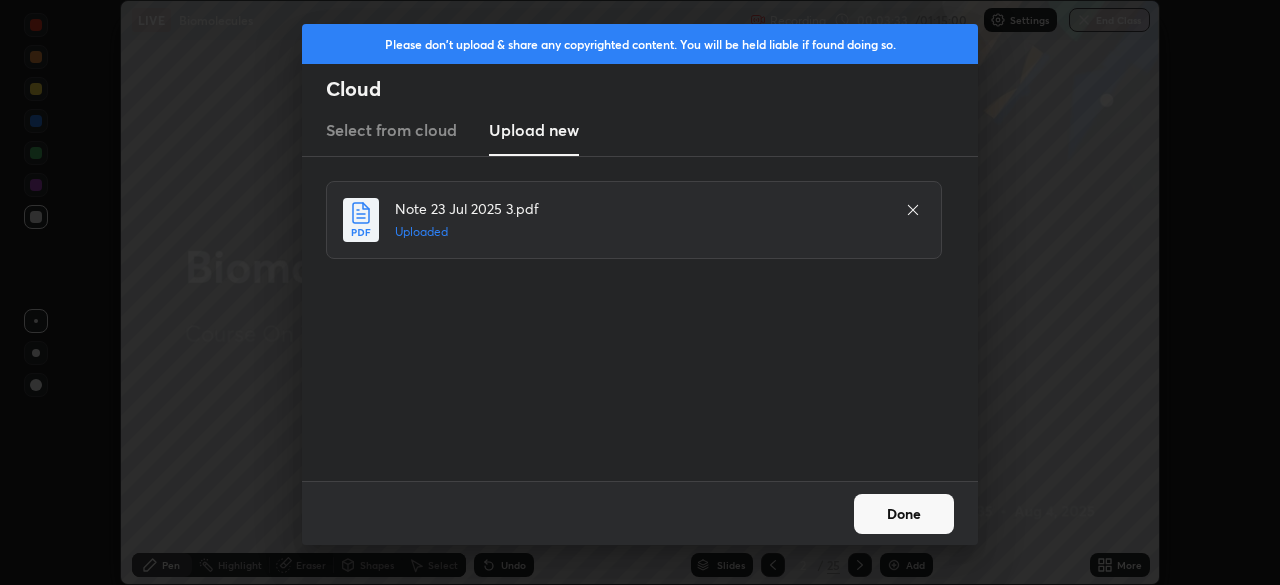 click on "Done" at bounding box center [904, 514] 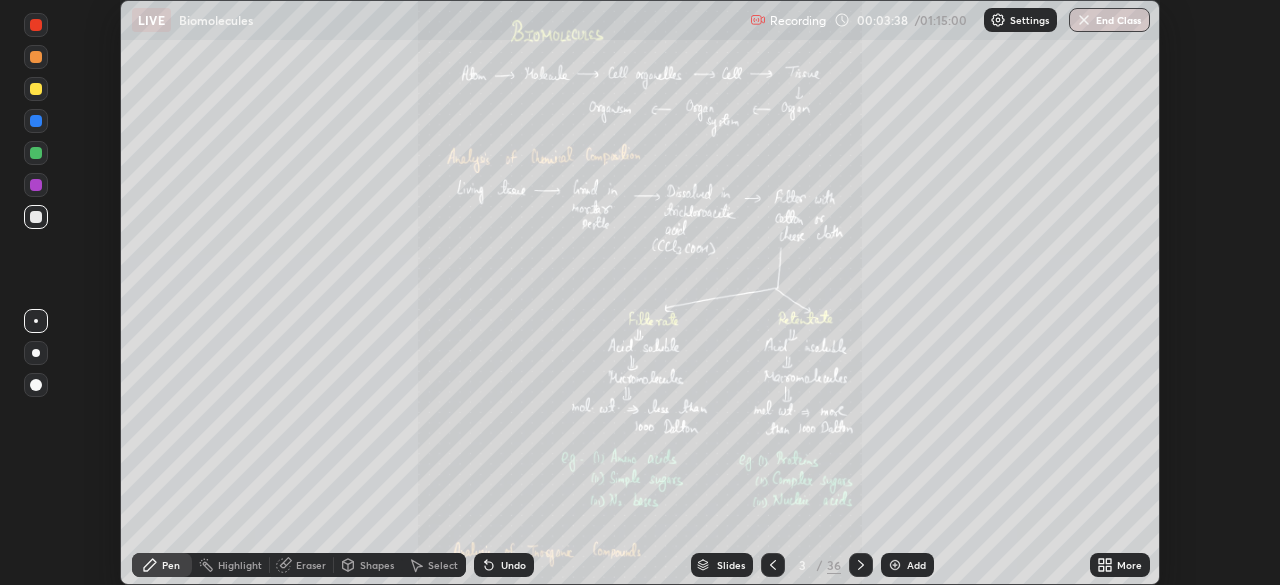 click 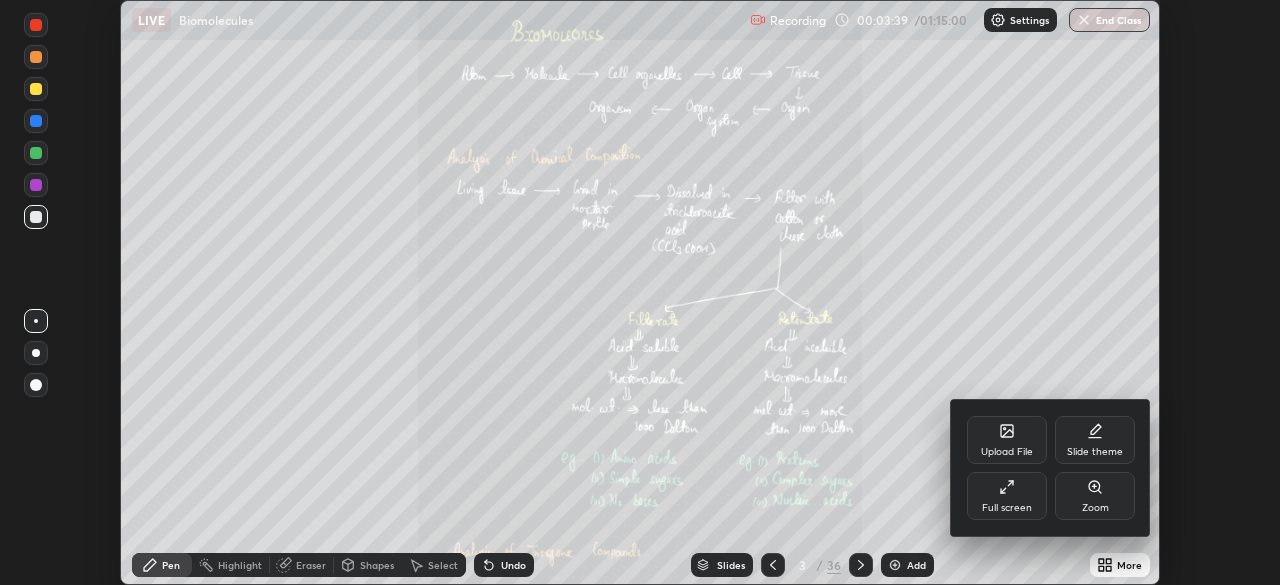 click on "Full screen" at bounding box center (1007, 508) 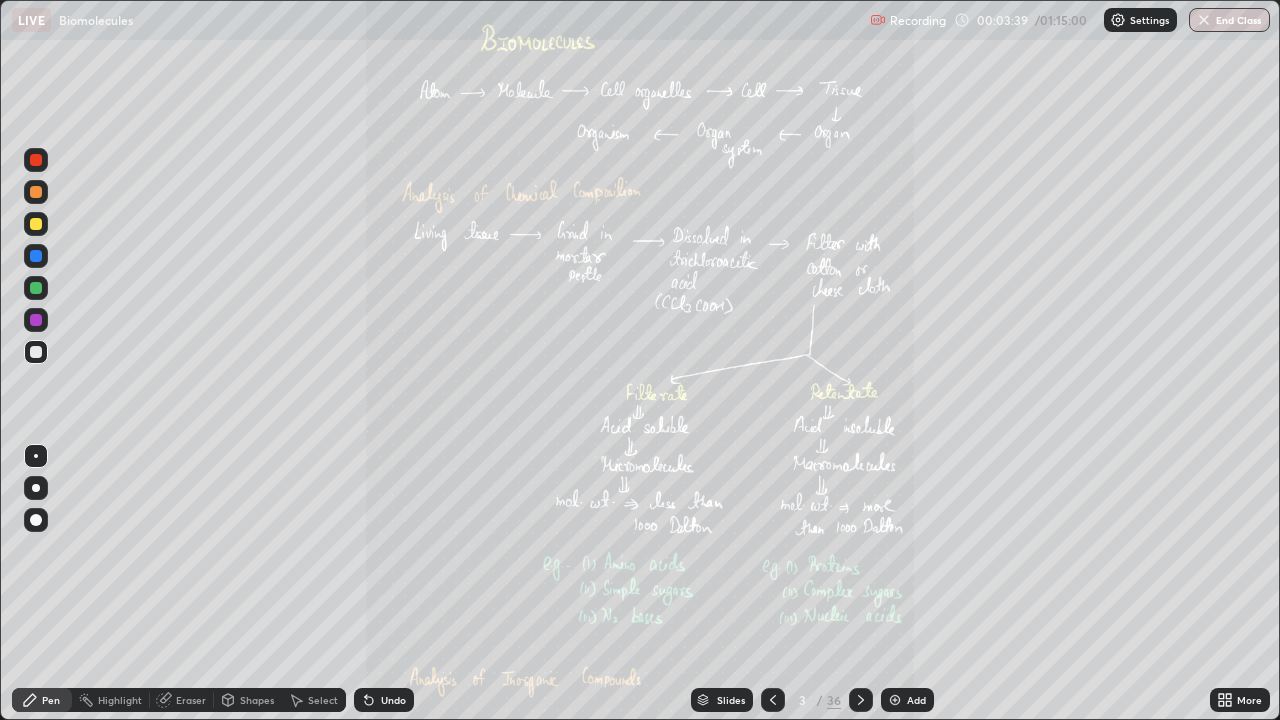 scroll, scrollTop: 99280, scrollLeft: 98720, axis: both 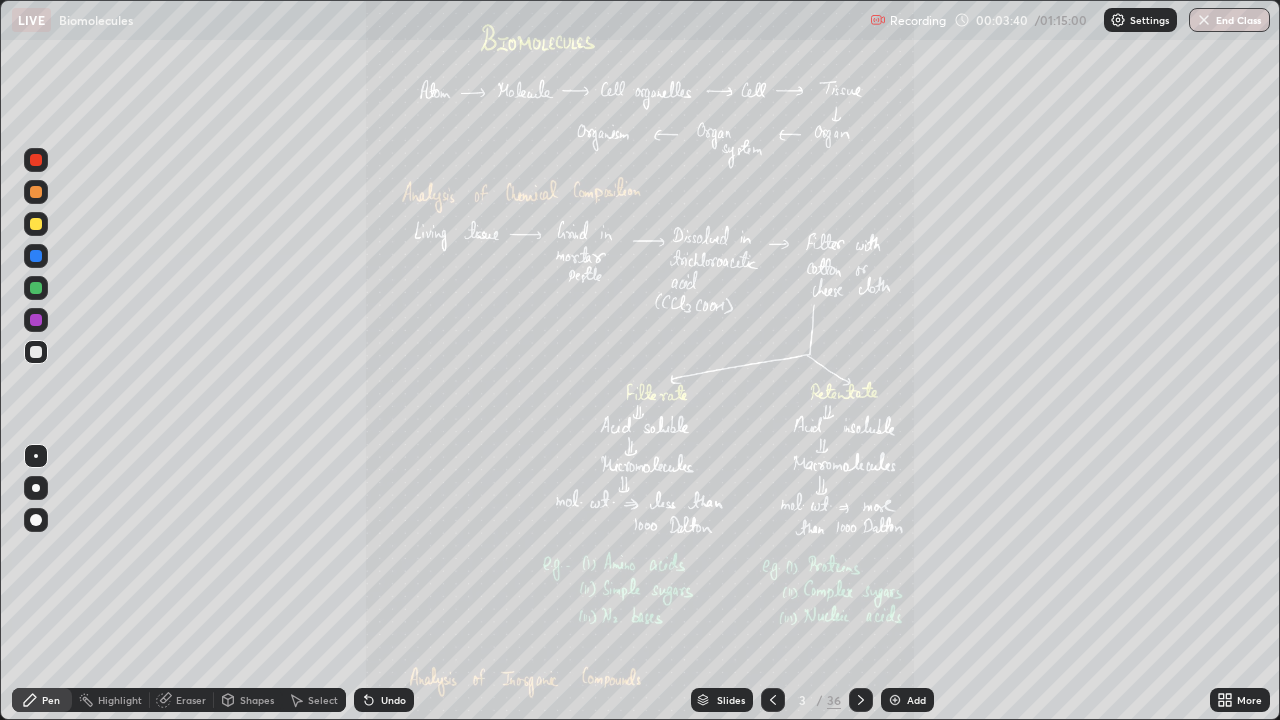 click on "Slides" at bounding box center [731, 700] 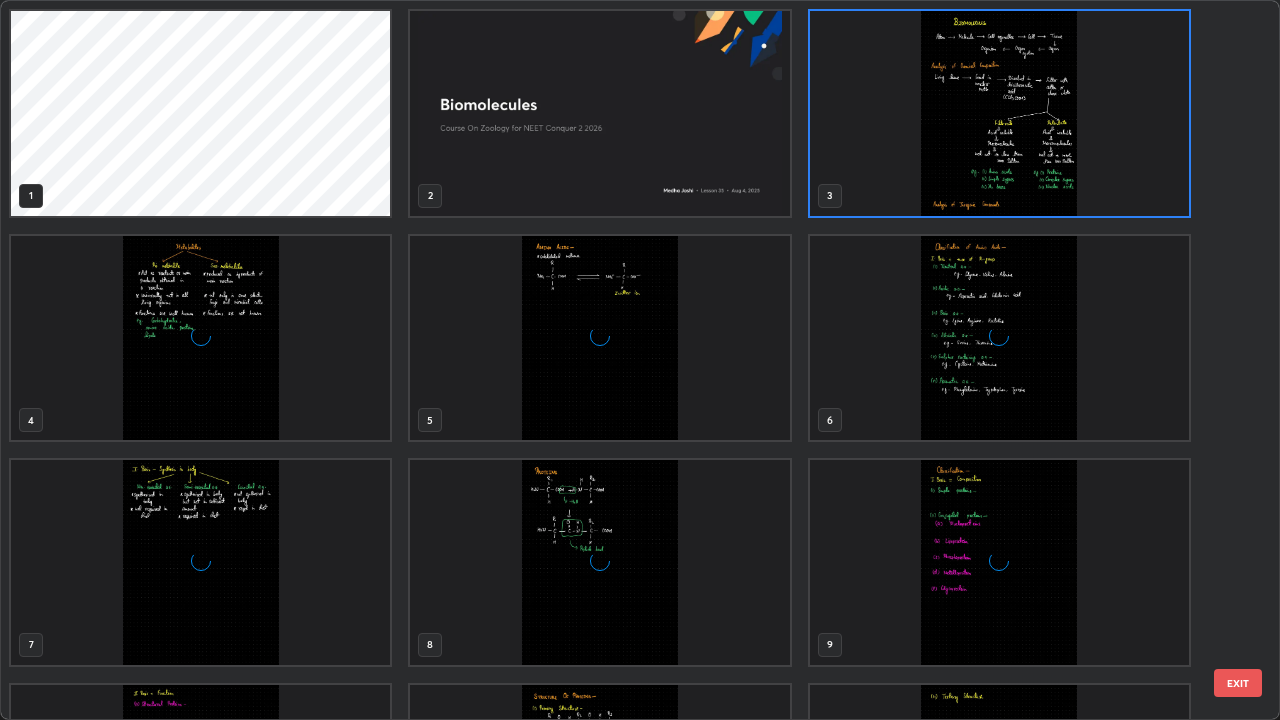 scroll, scrollTop: 7, scrollLeft: 11, axis: both 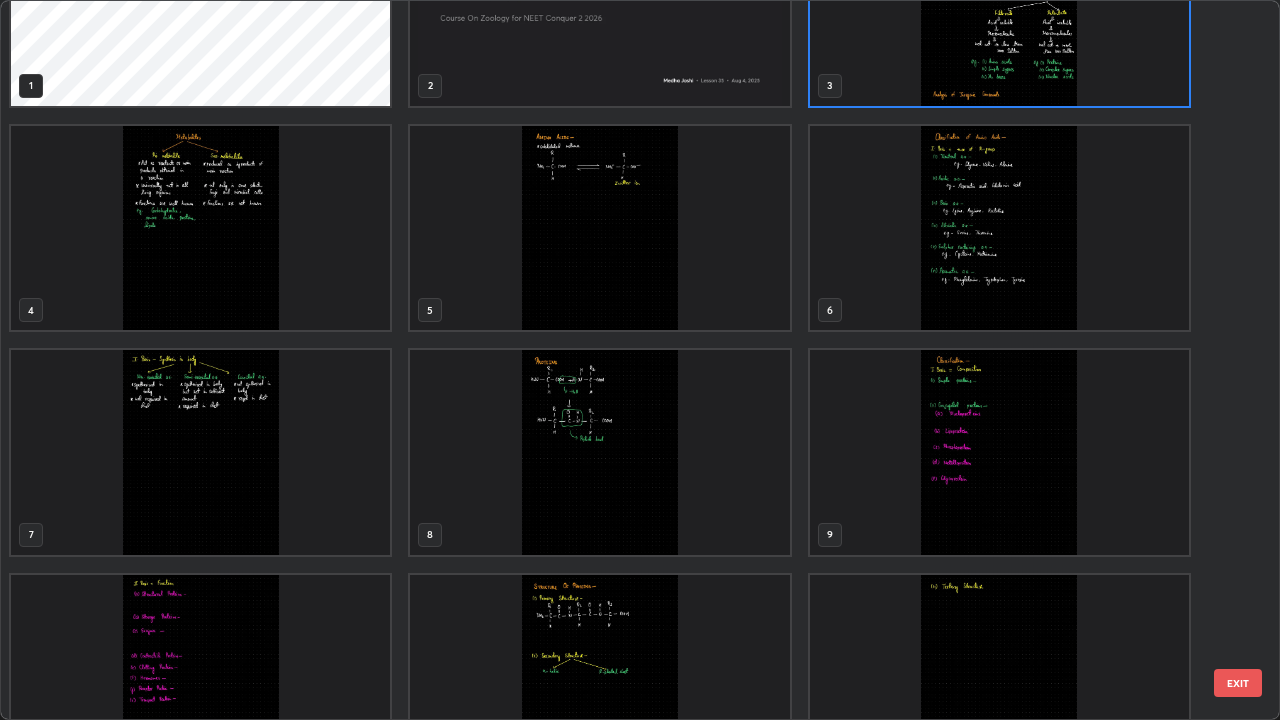 click at bounding box center [599, 677] 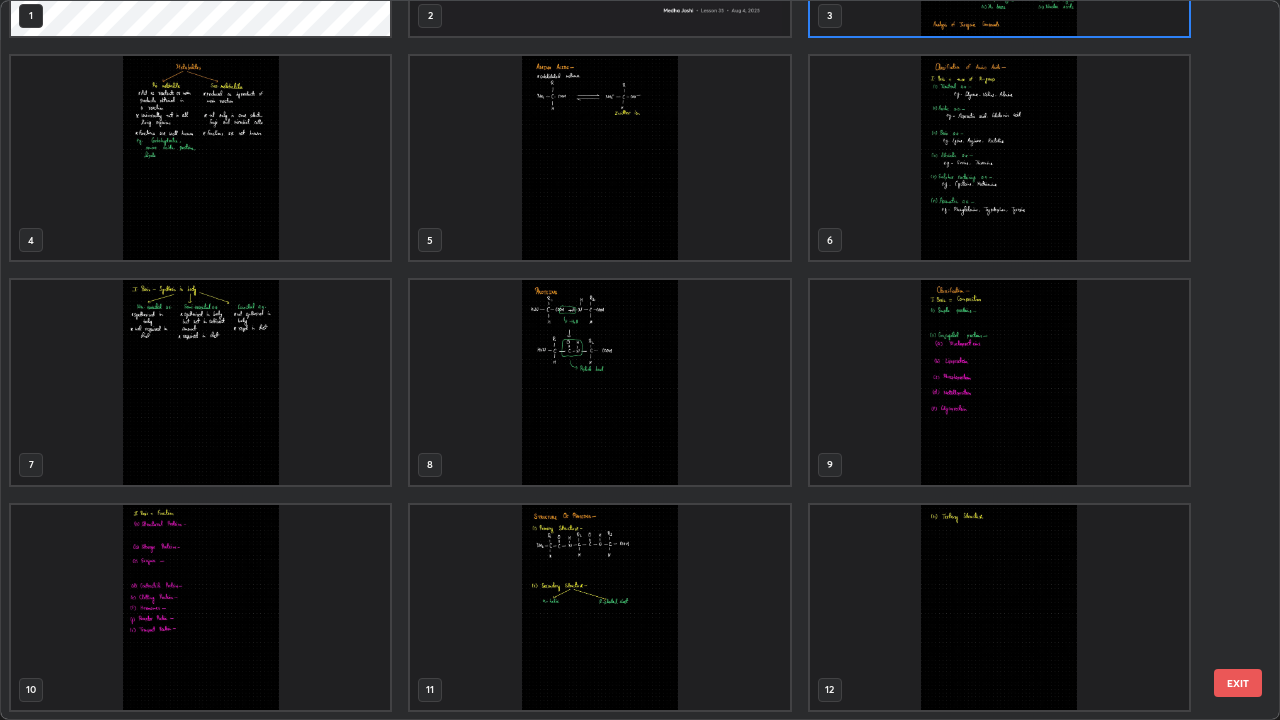 click on "1 2 3 4 5 6 7 8 9 10 11 12 13 14 15" at bounding box center [622, 360] 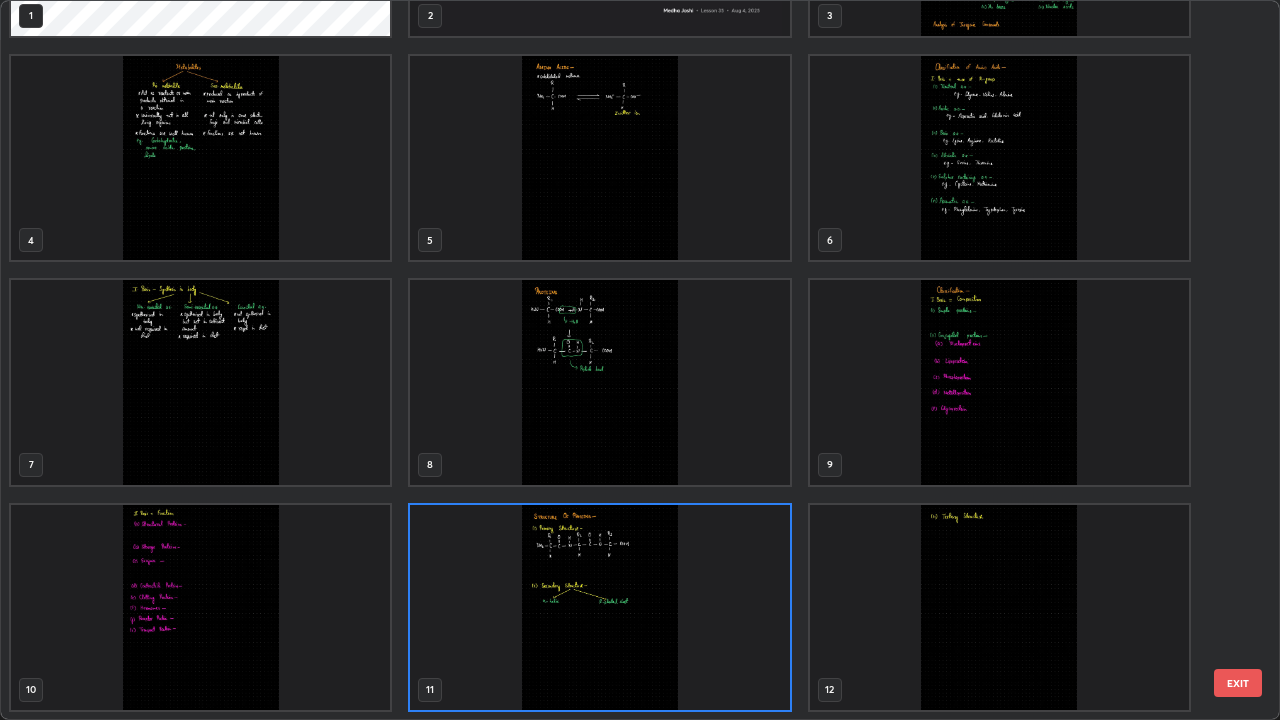click at bounding box center [599, 607] 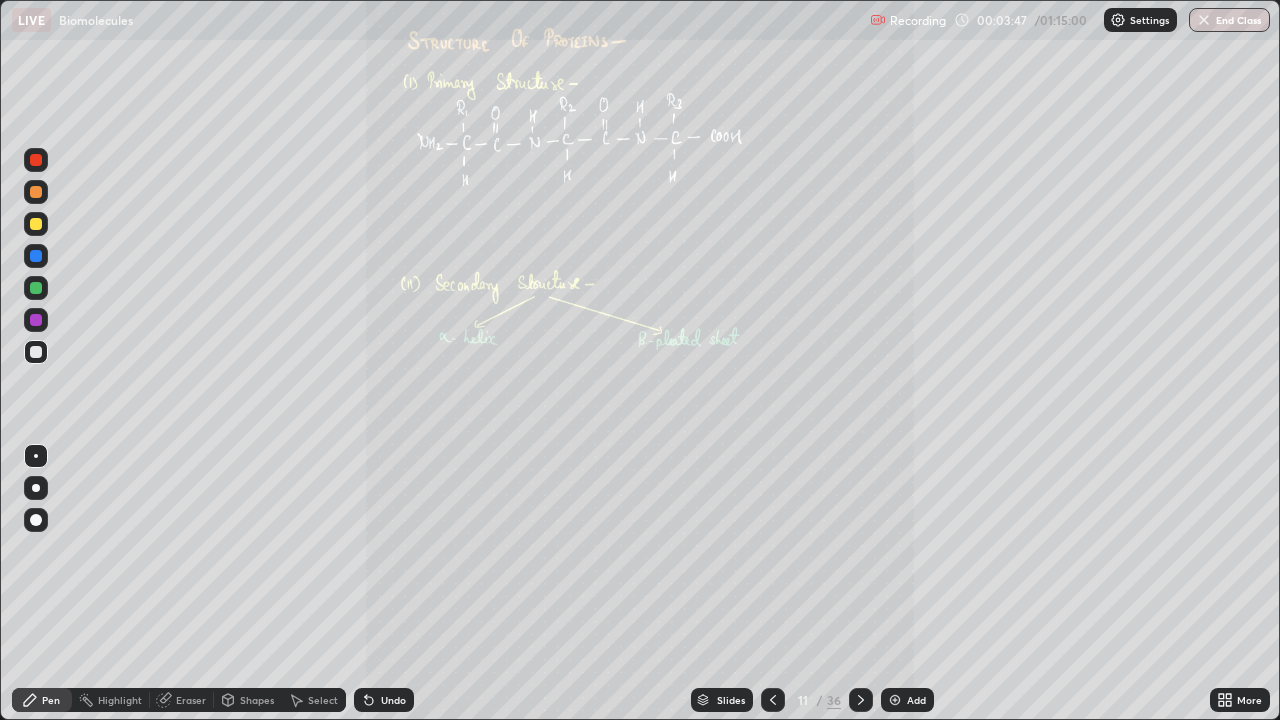 click at bounding box center (599, 607) 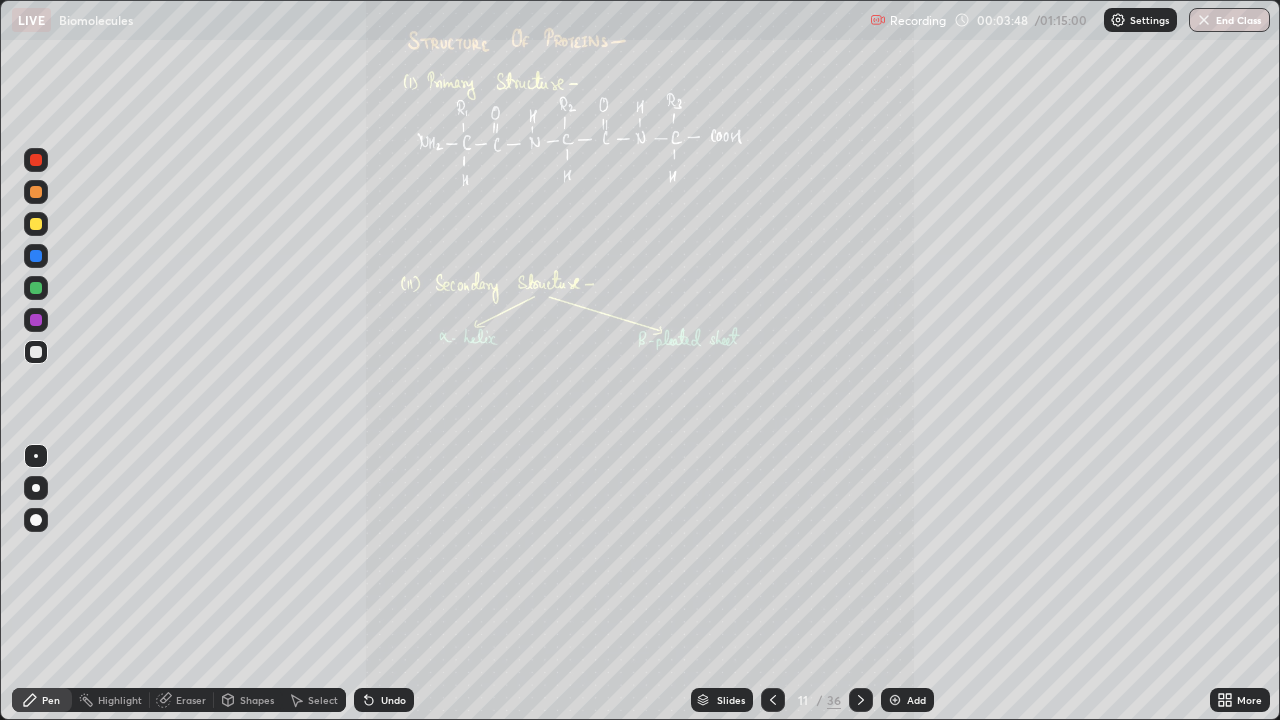 click on "Add" at bounding box center [916, 700] 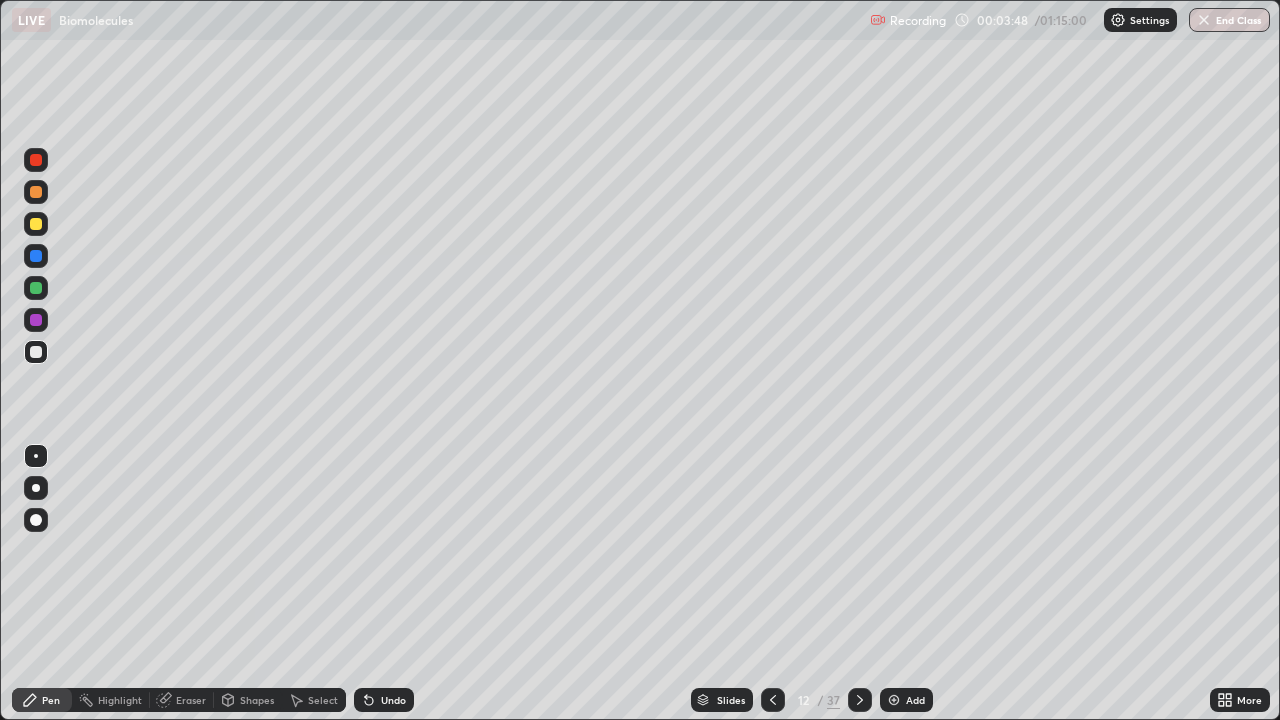 click 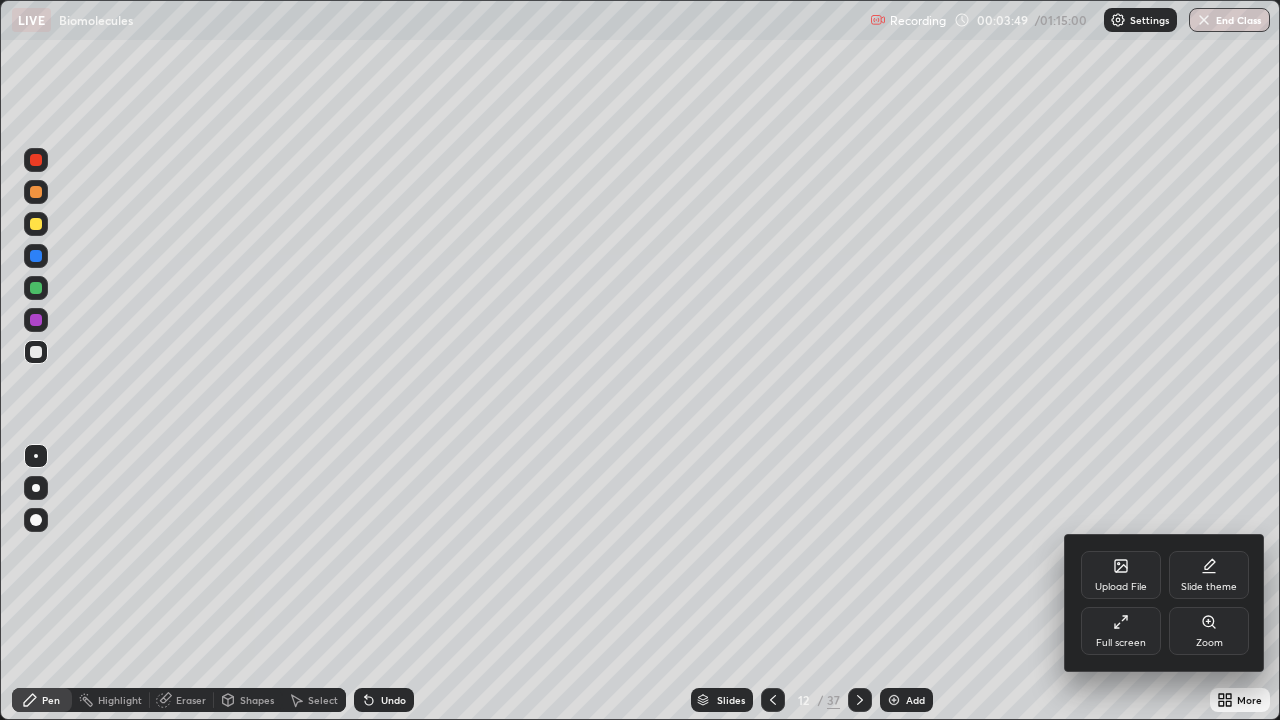 click on "Zoom" at bounding box center [1209, 631] 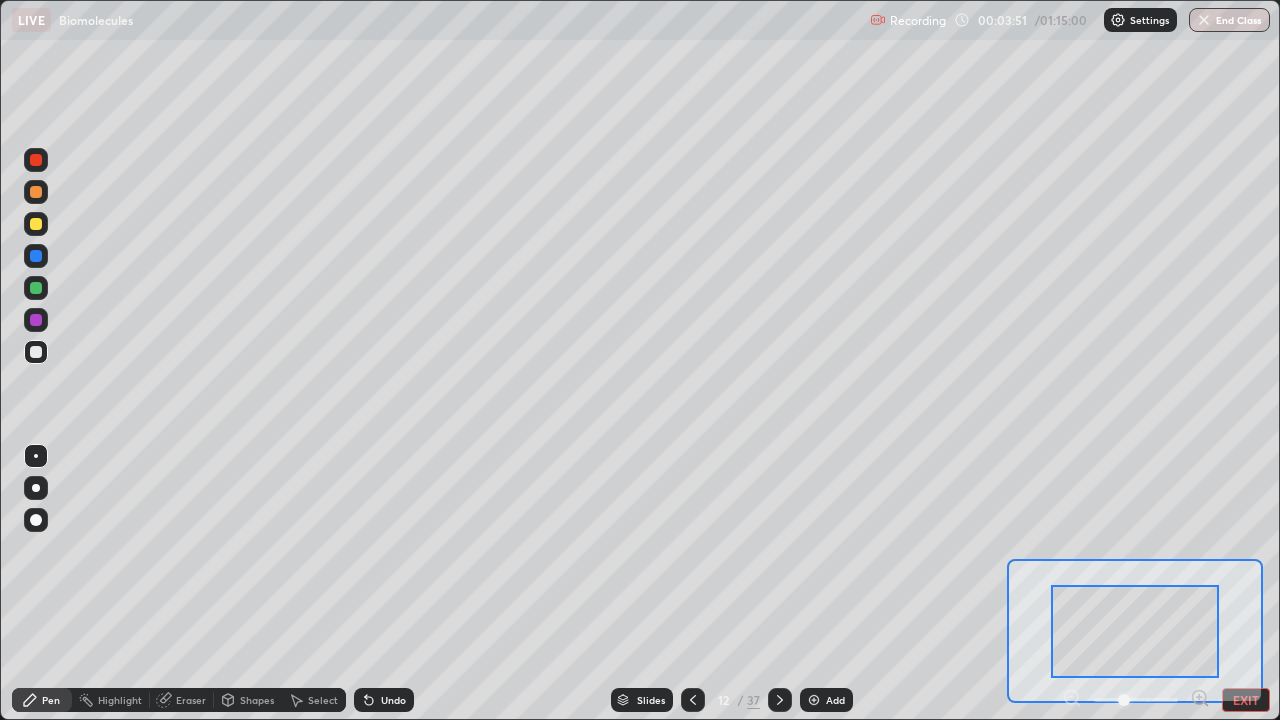 click at bounding box center [1136, 700] 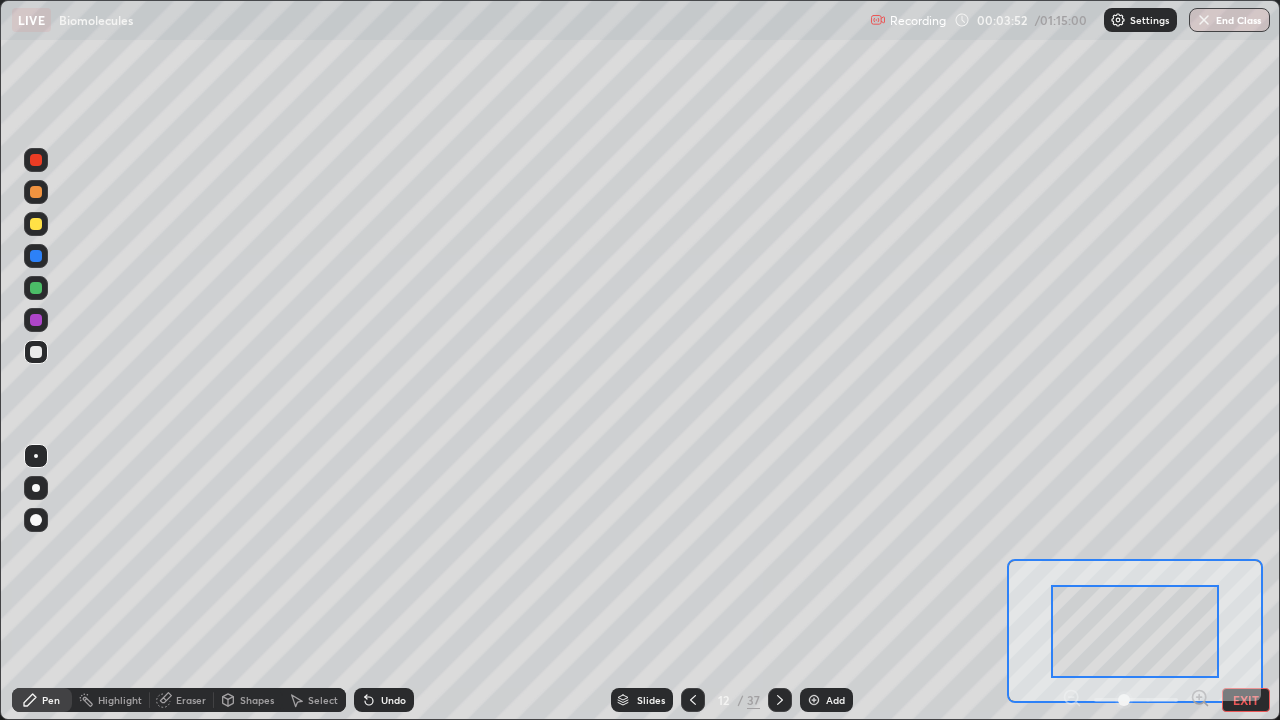 click on "EXIT" at bounding box center (1246, 700) 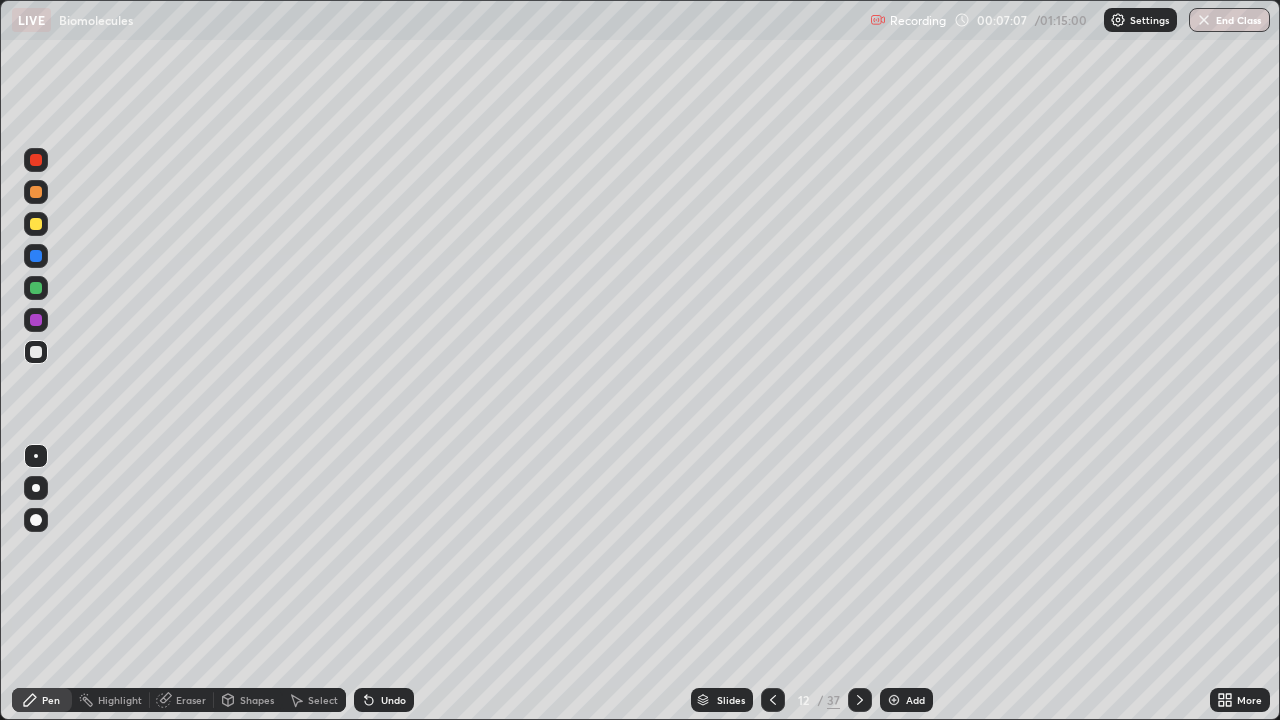 click at bounding box center (773, 700) 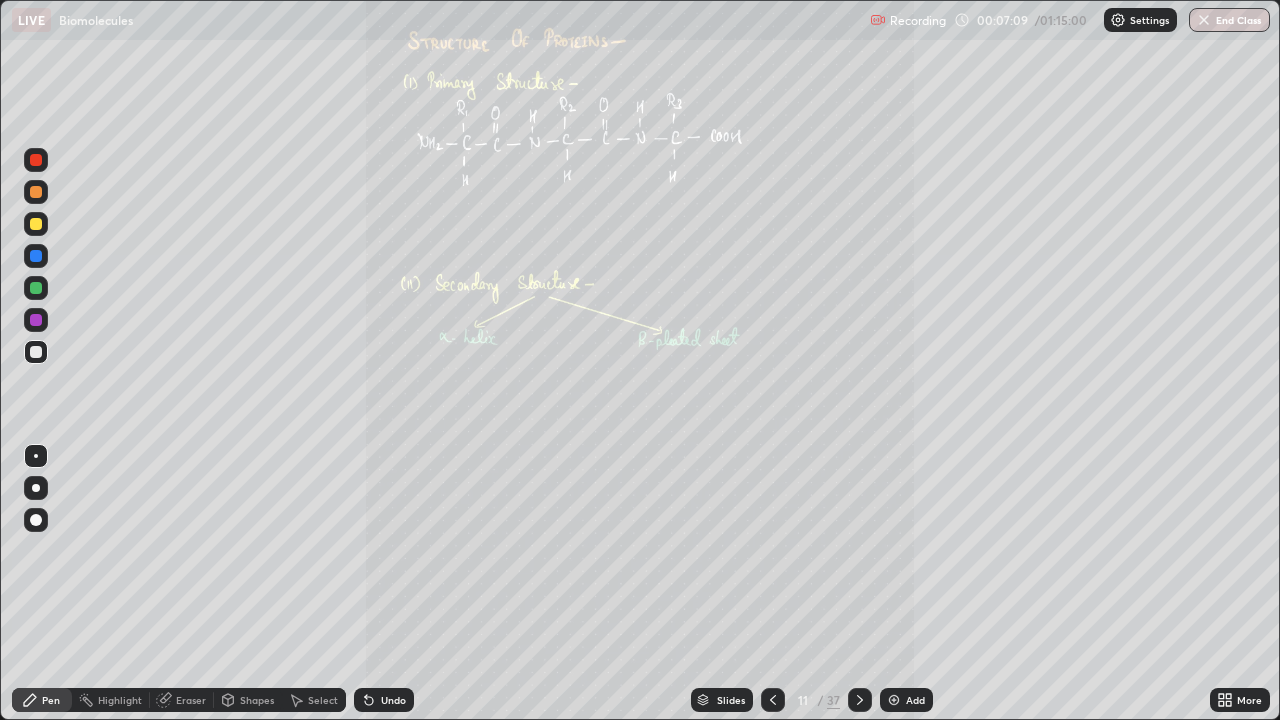 click 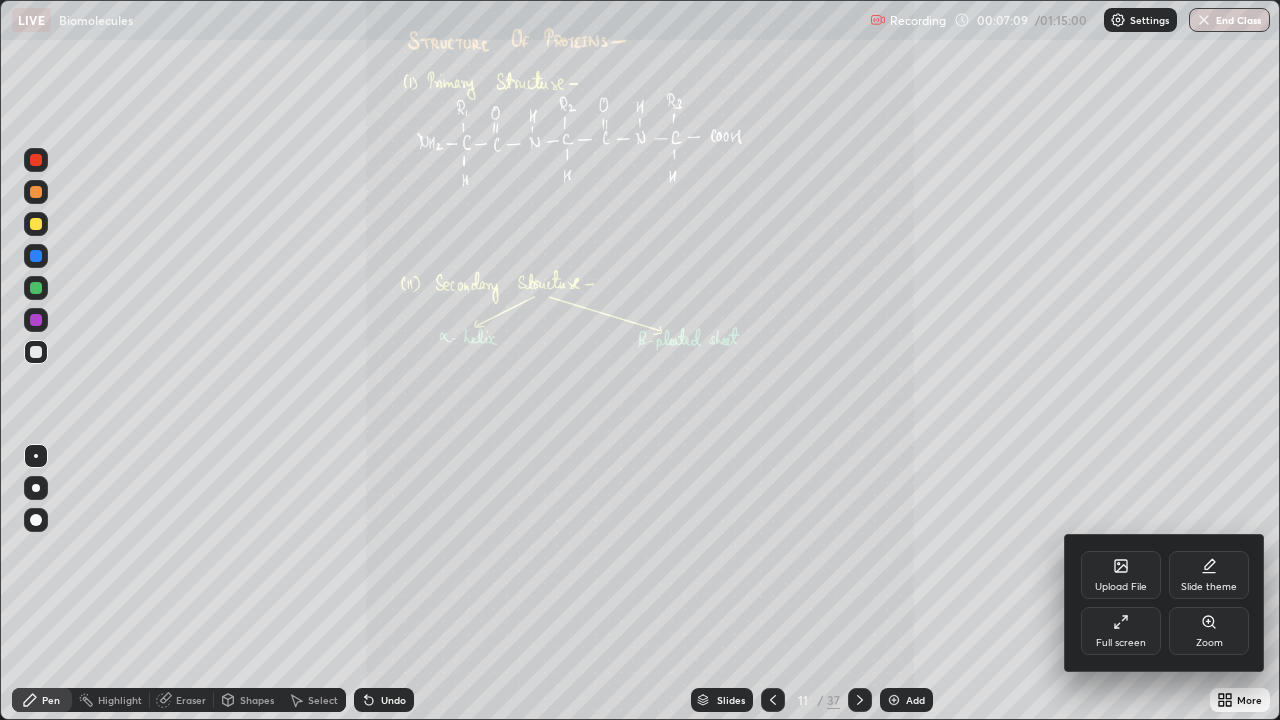 click on "Zoom" at bounding box center (1209, 631) 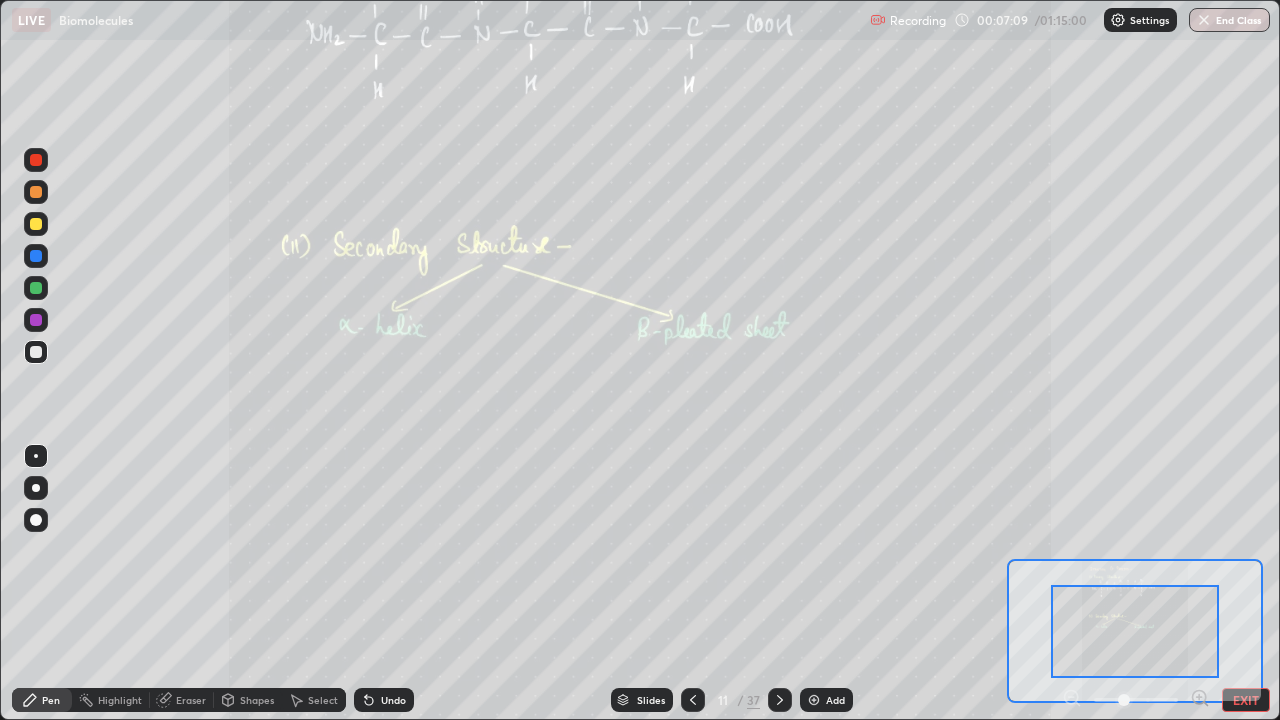 click 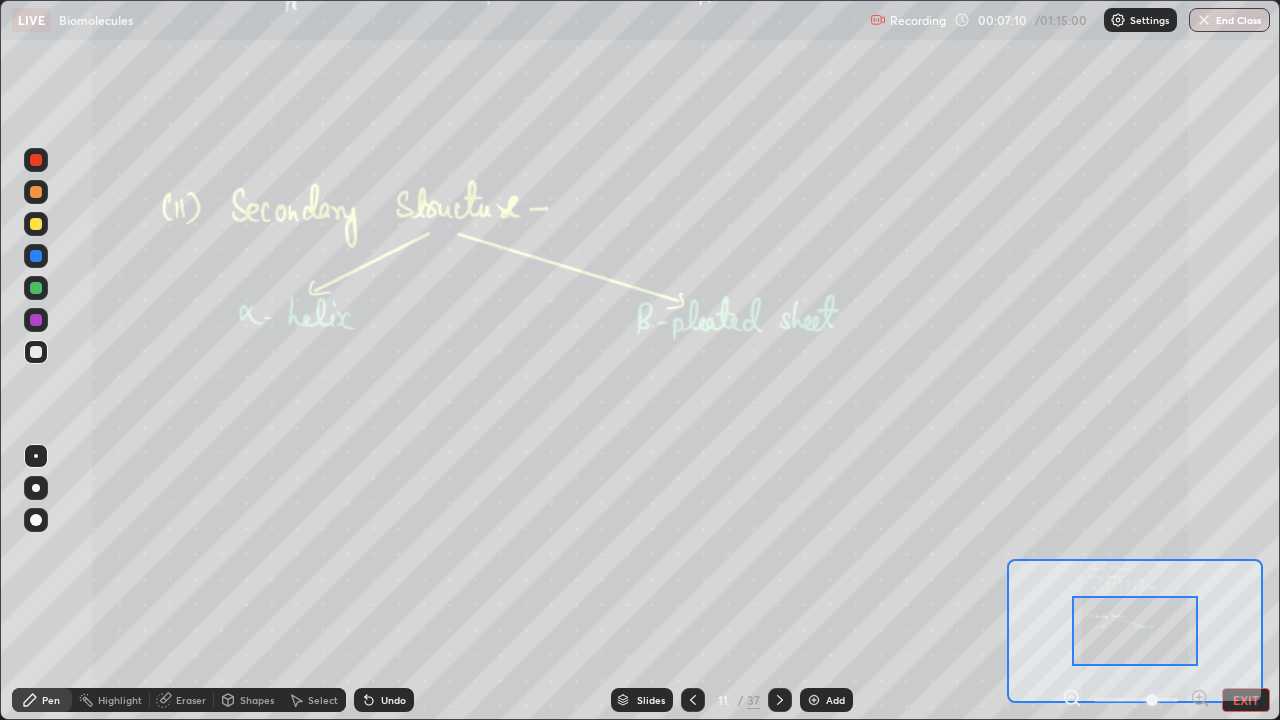 click 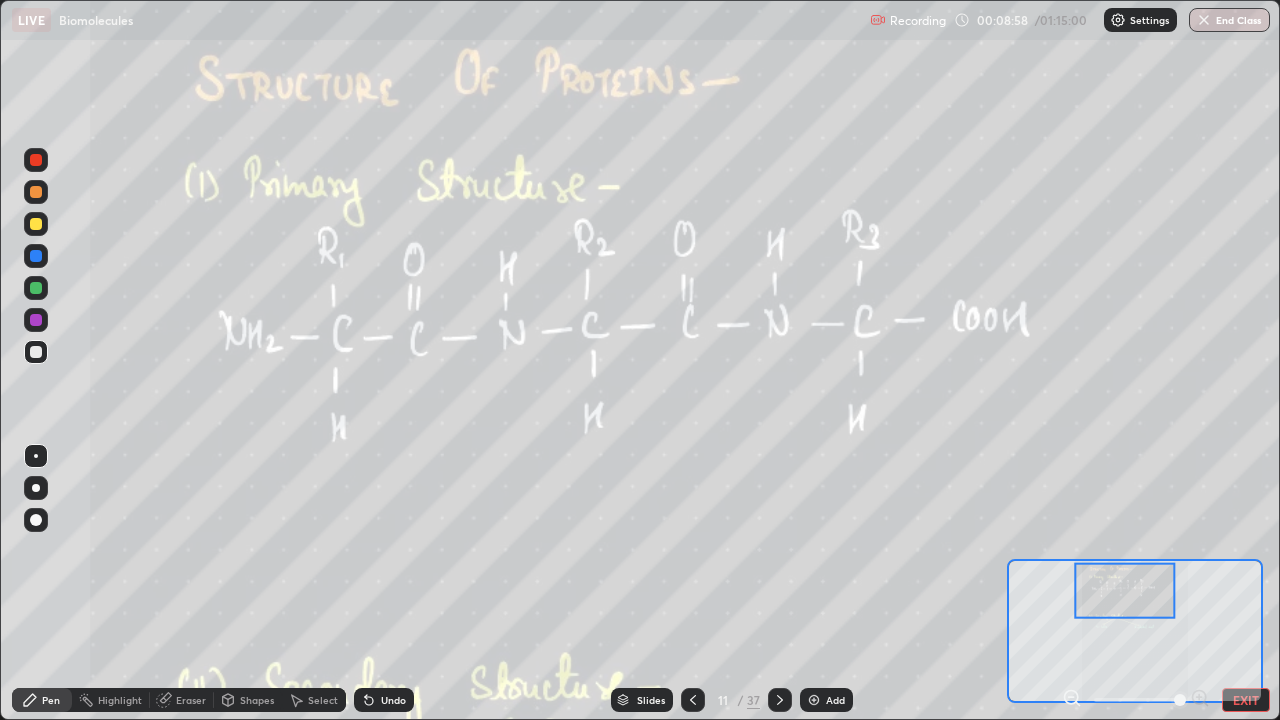 click on "Slides" at bounding box center (642, 700) 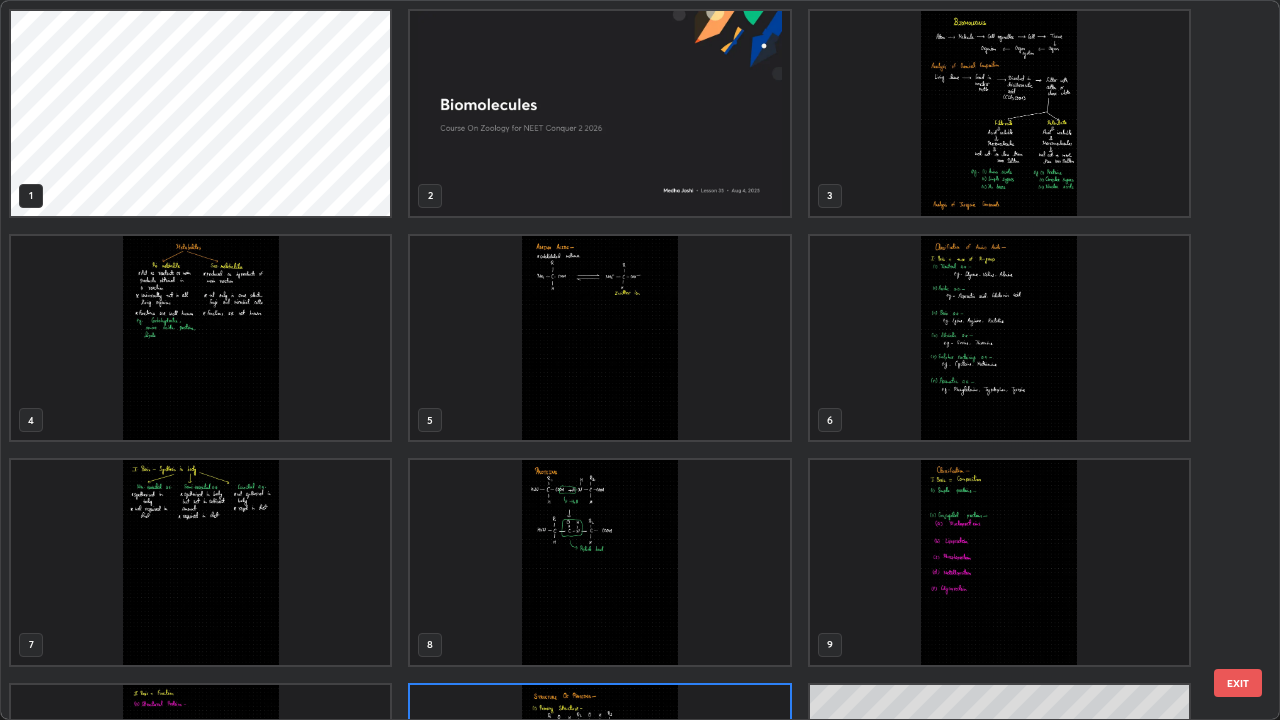 scroll, scrollTop: 180, scrollLeft: 0, axis: vertical 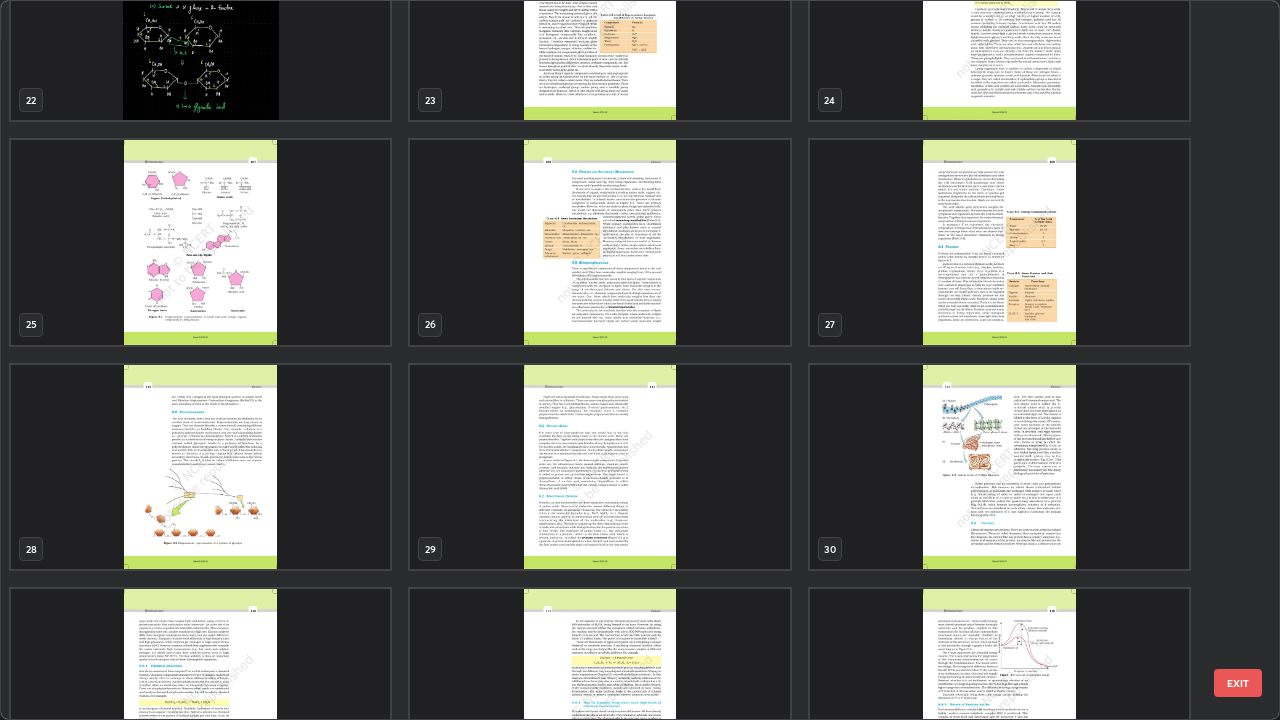 click at bounding box center (599, 467) 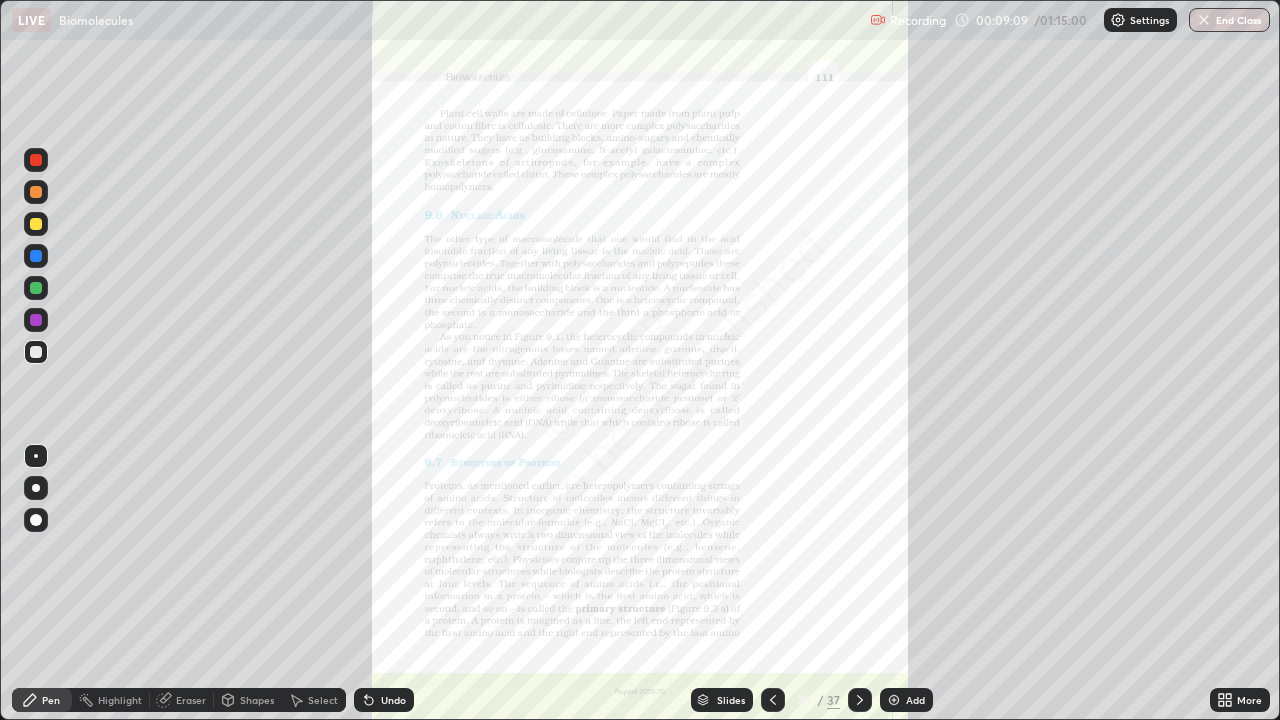 click 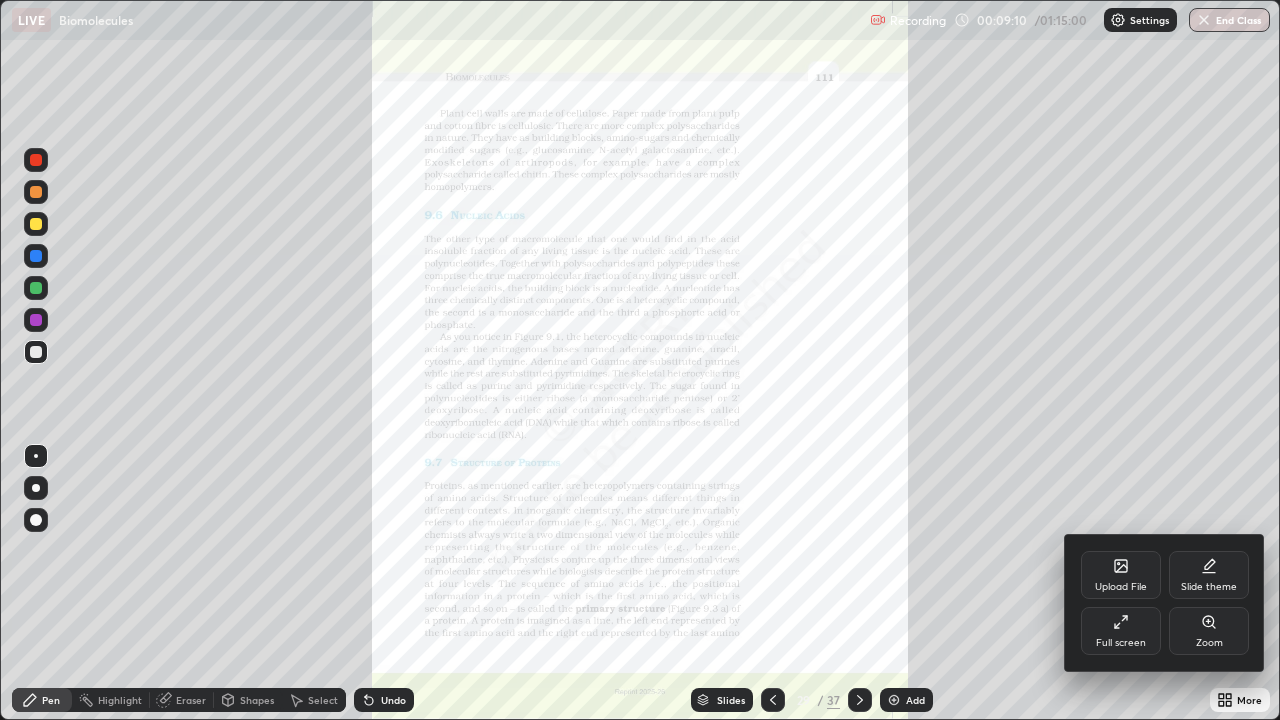 click on "Zoom" at bounding box center (1209, 631) 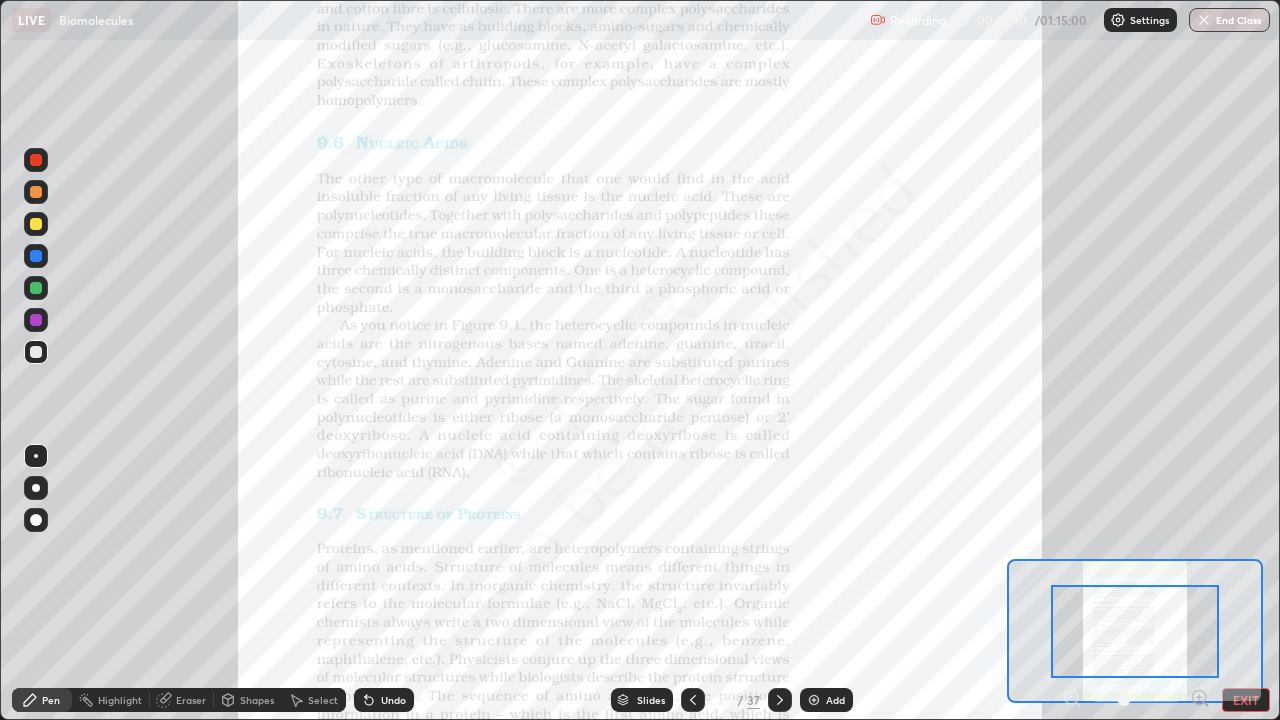click 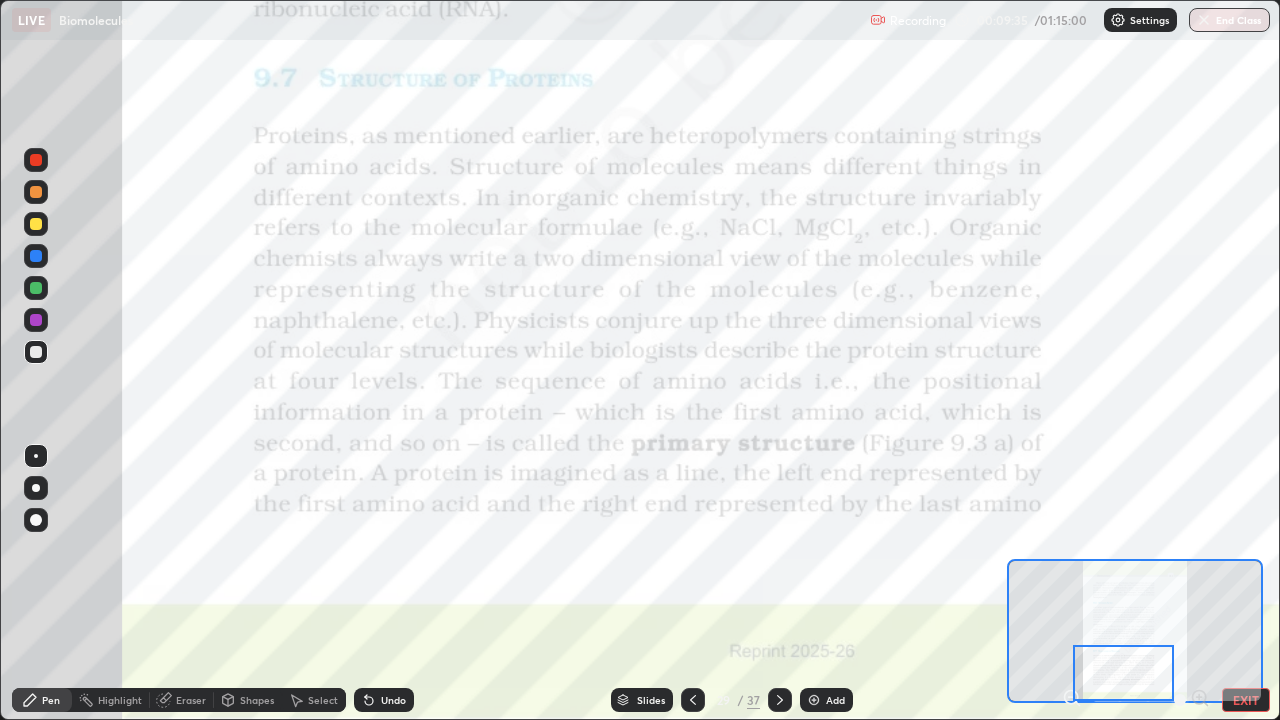 click 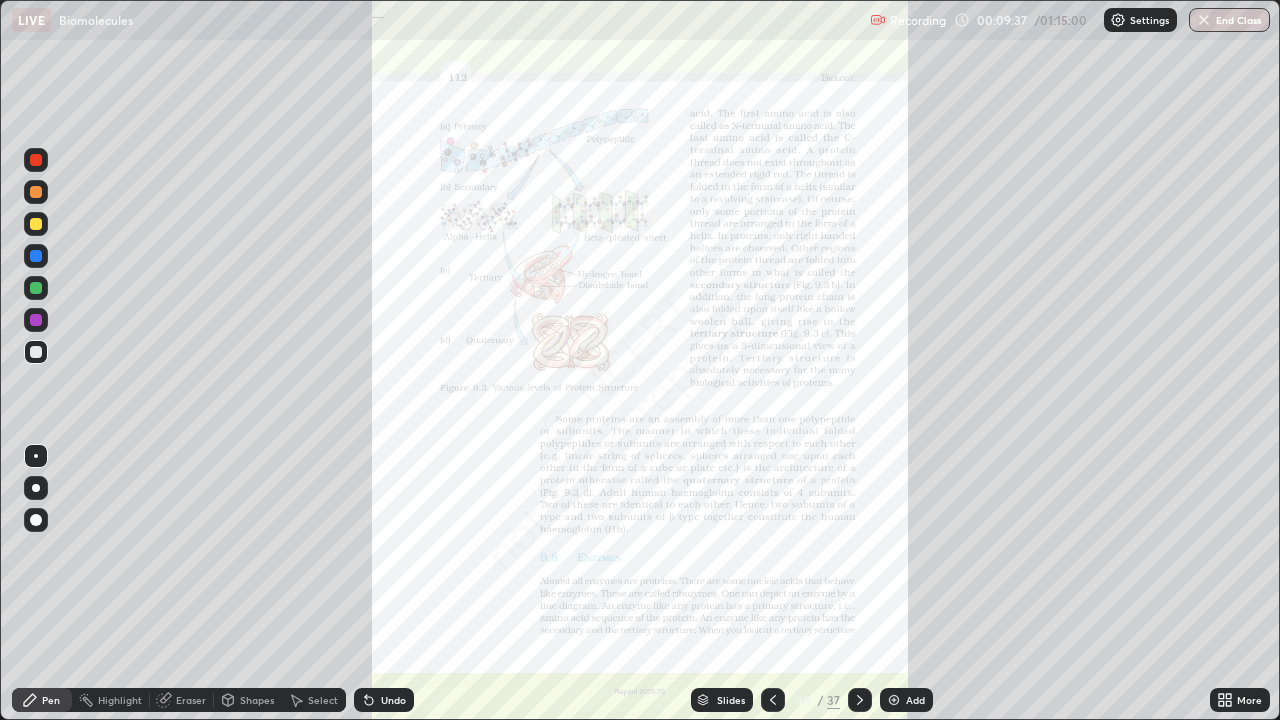 click 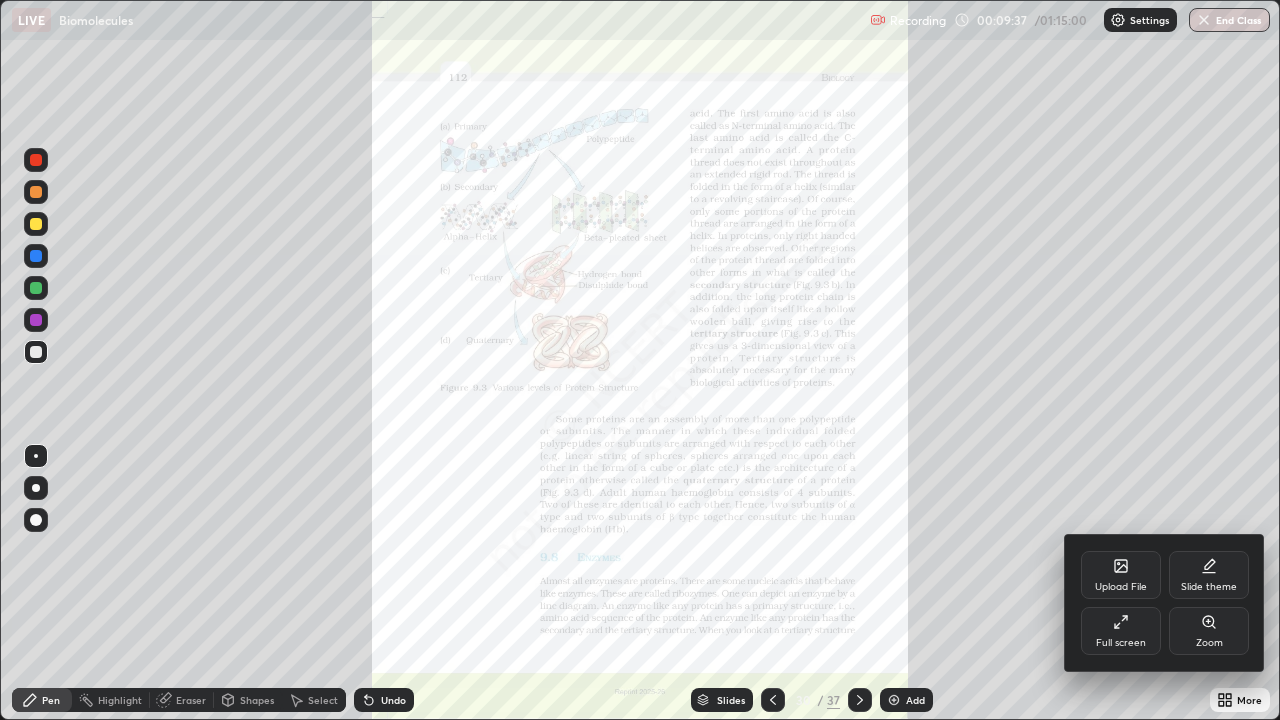 click on "Zoom" at bounding box center [1209, 631] 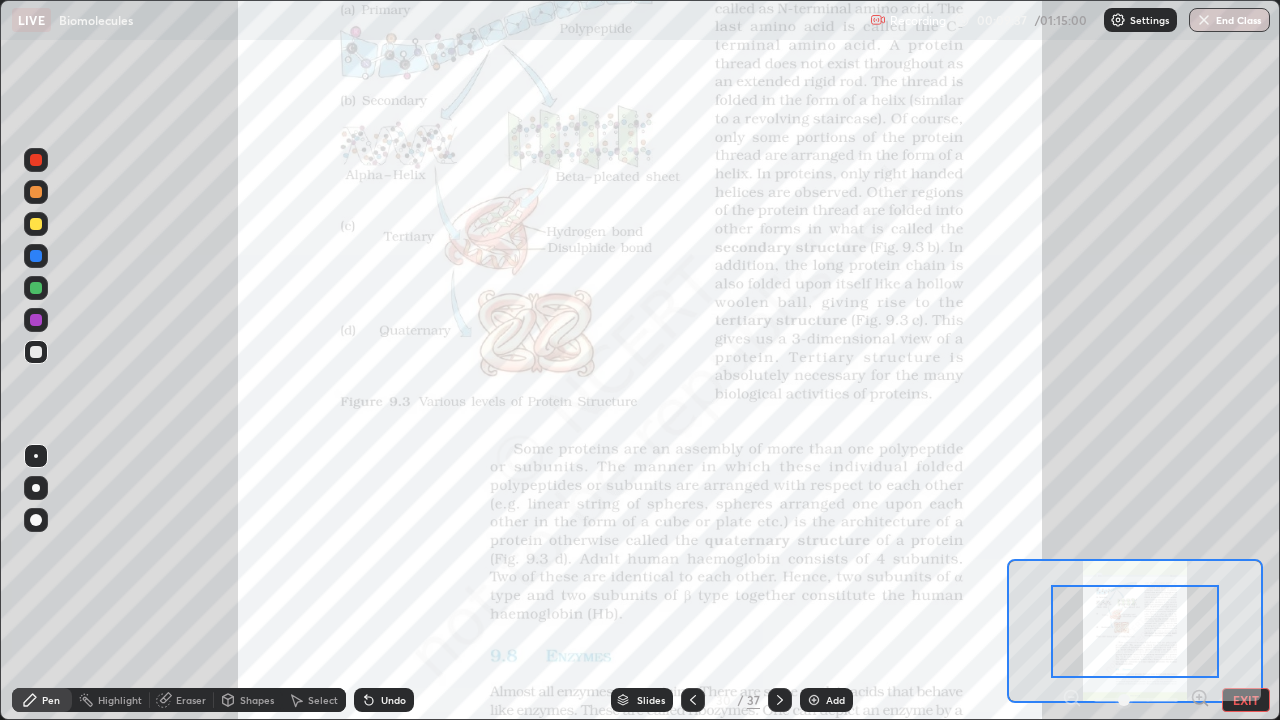 click 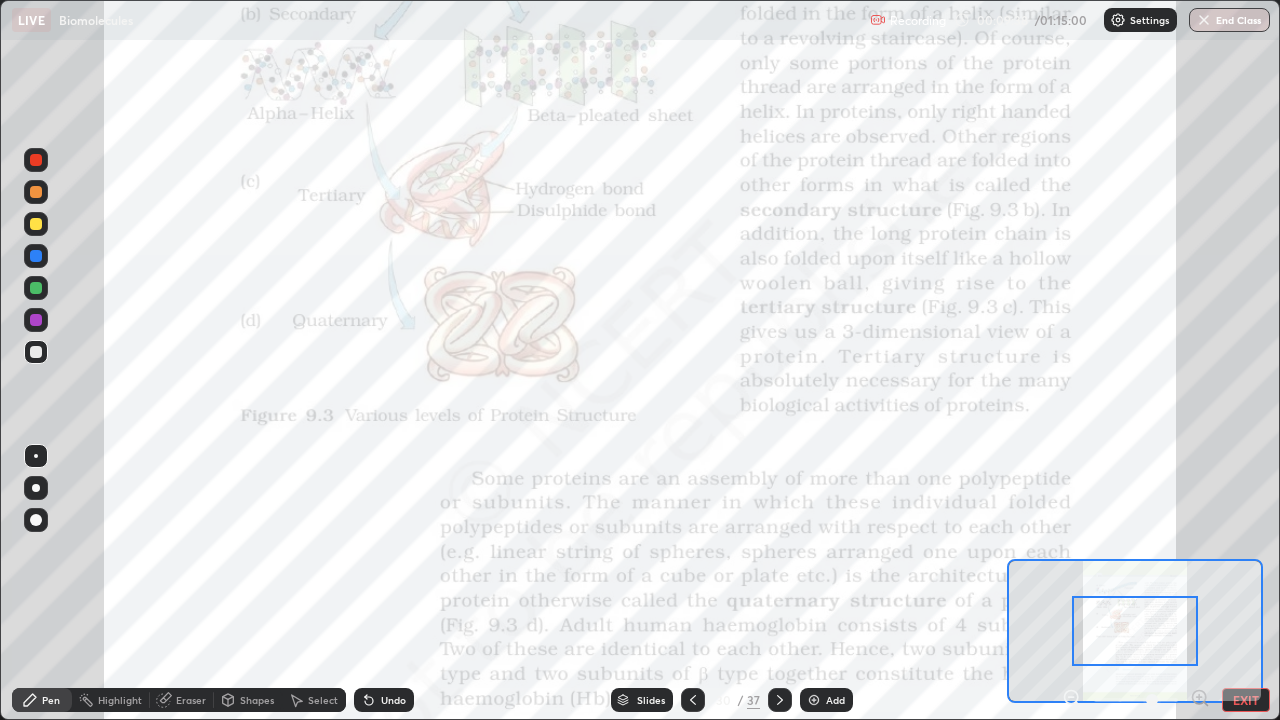 click 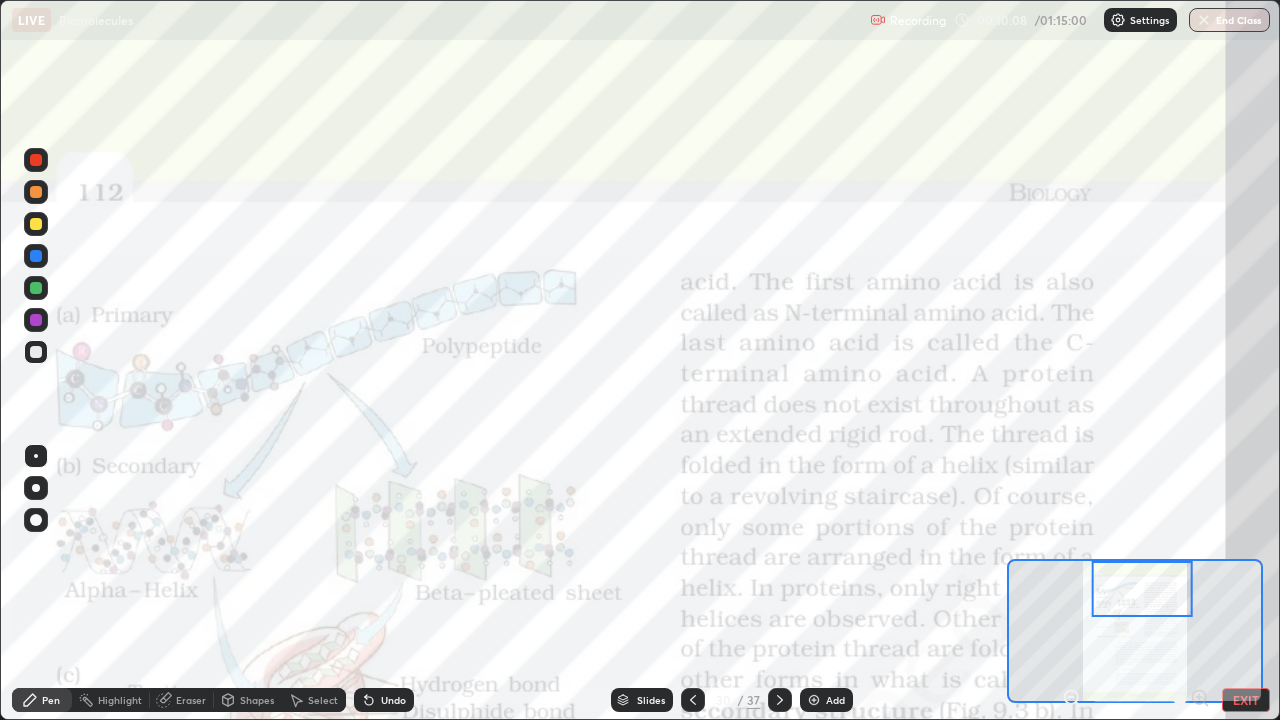 click on "Slides" at bounding box center (651, 700) 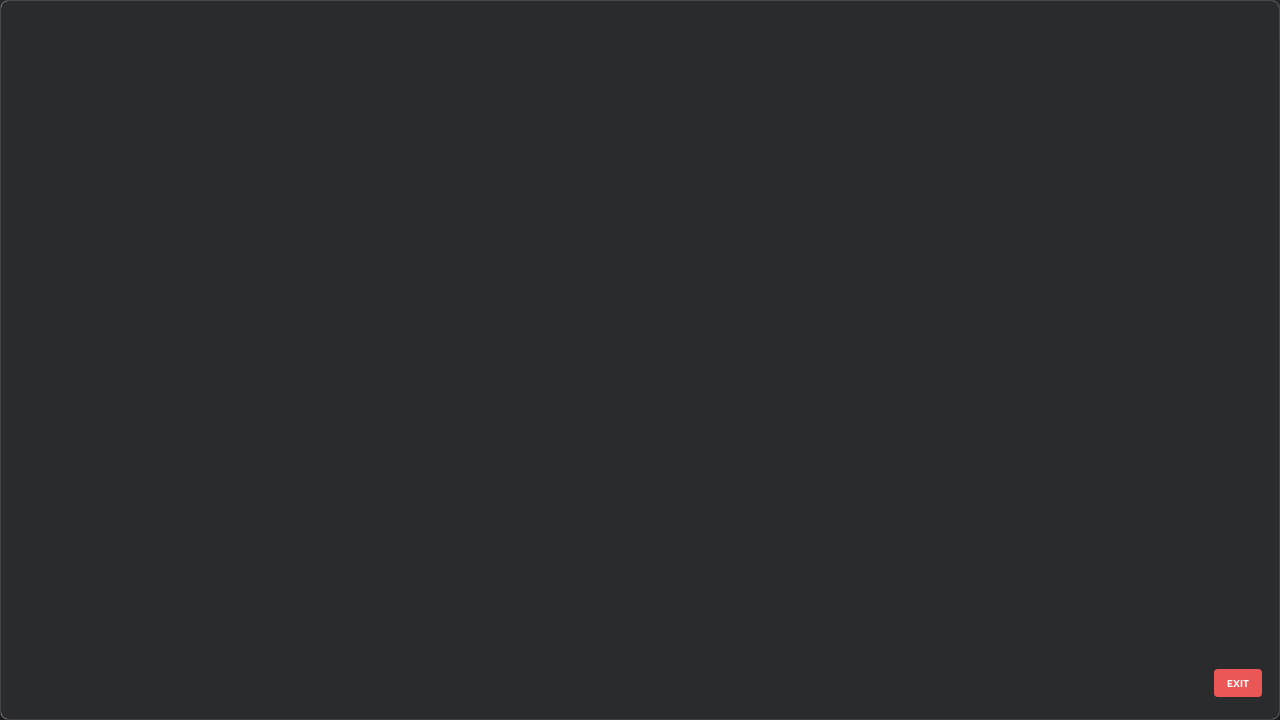 scroll, scrollTop: 1528, scrollLeft: 0, axis: vertical 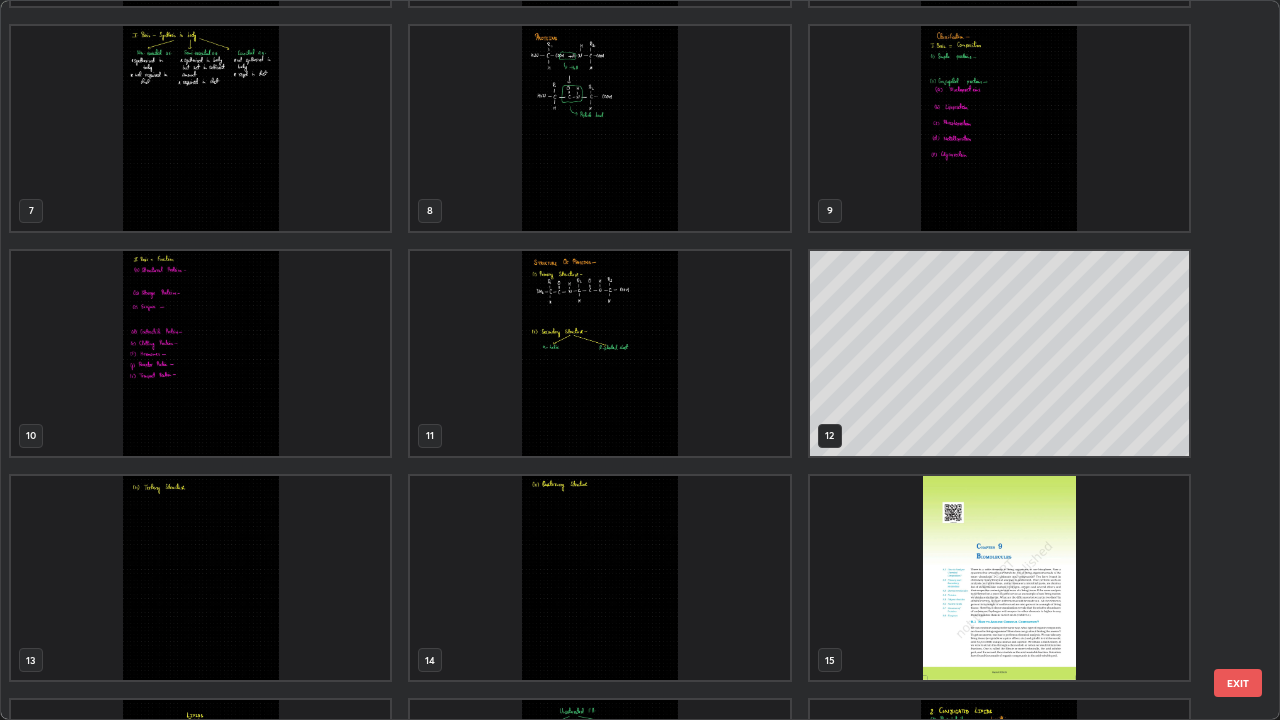 click at bounding box center [599, 353] 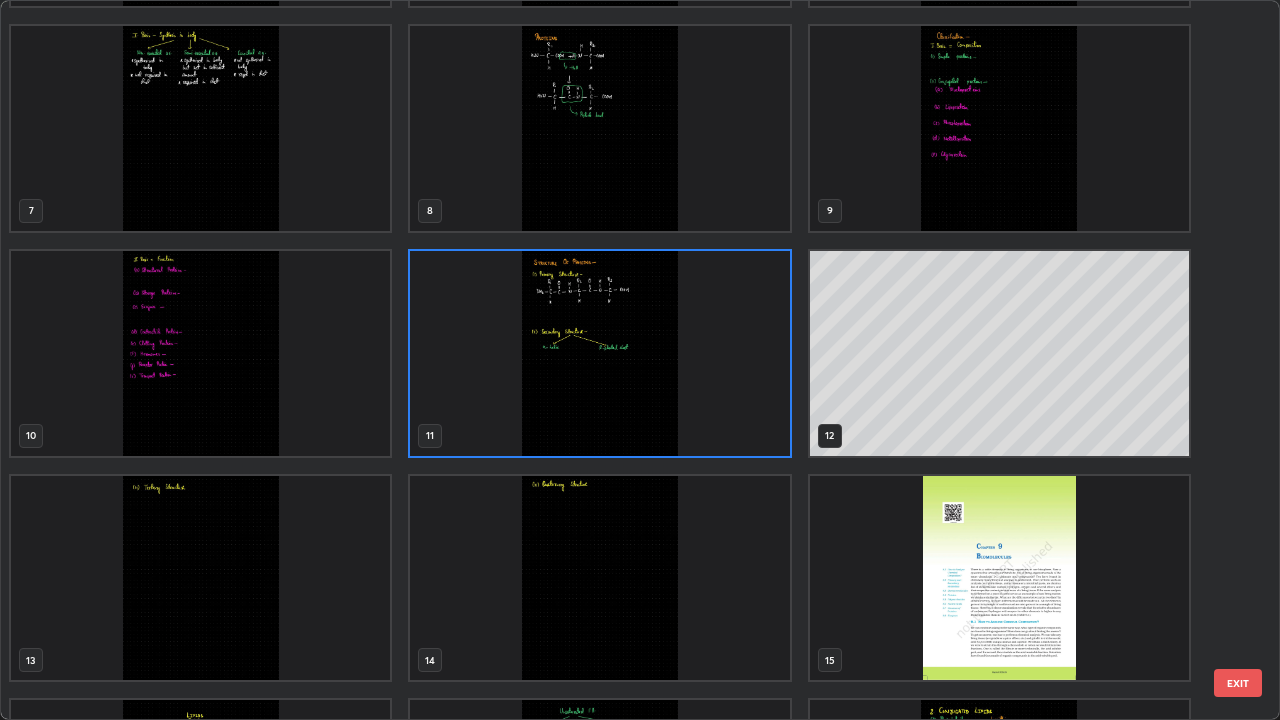 click at bounding box center [599, 353] 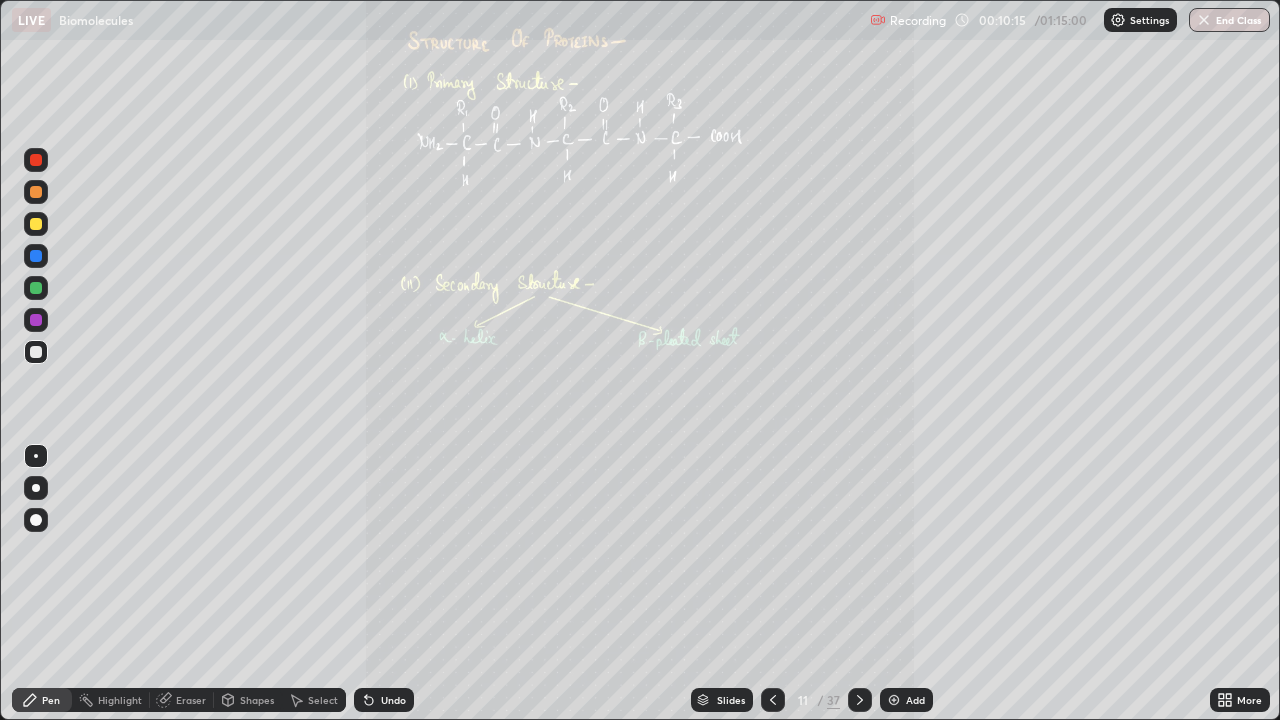 click 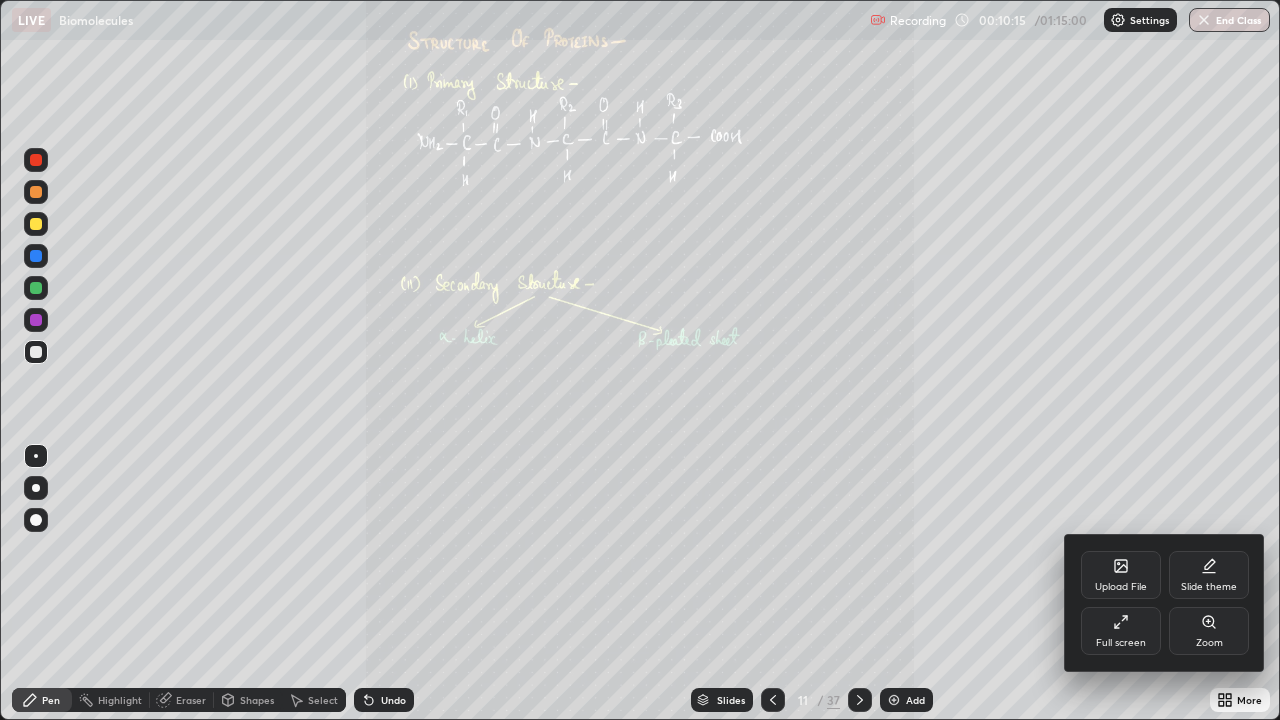 click on "Zoom" at bounding box center [1209, 643] 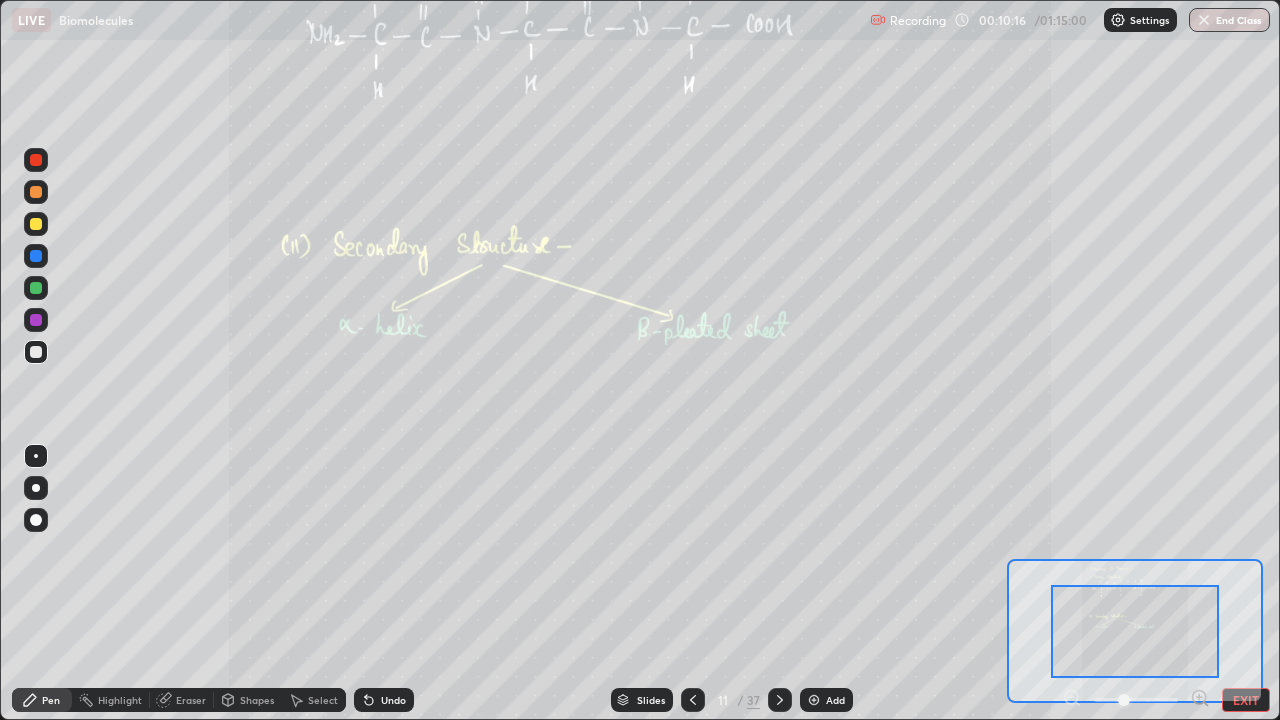 click 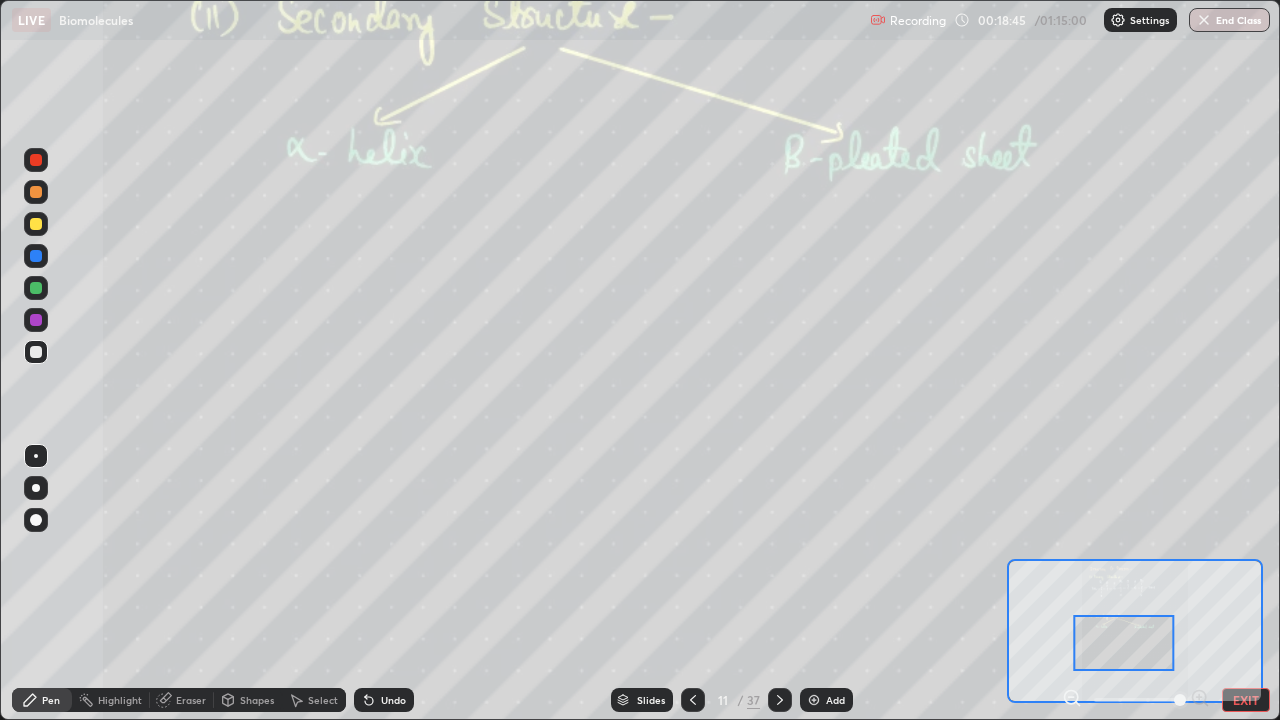 click 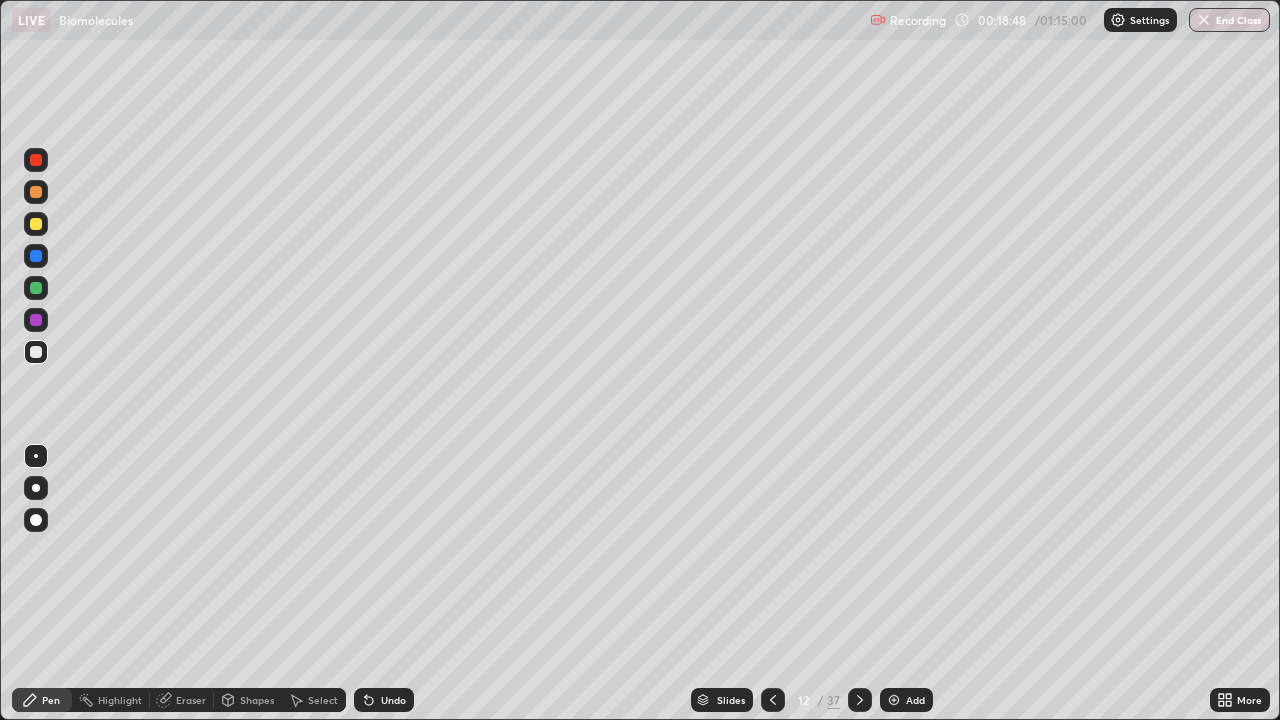 click 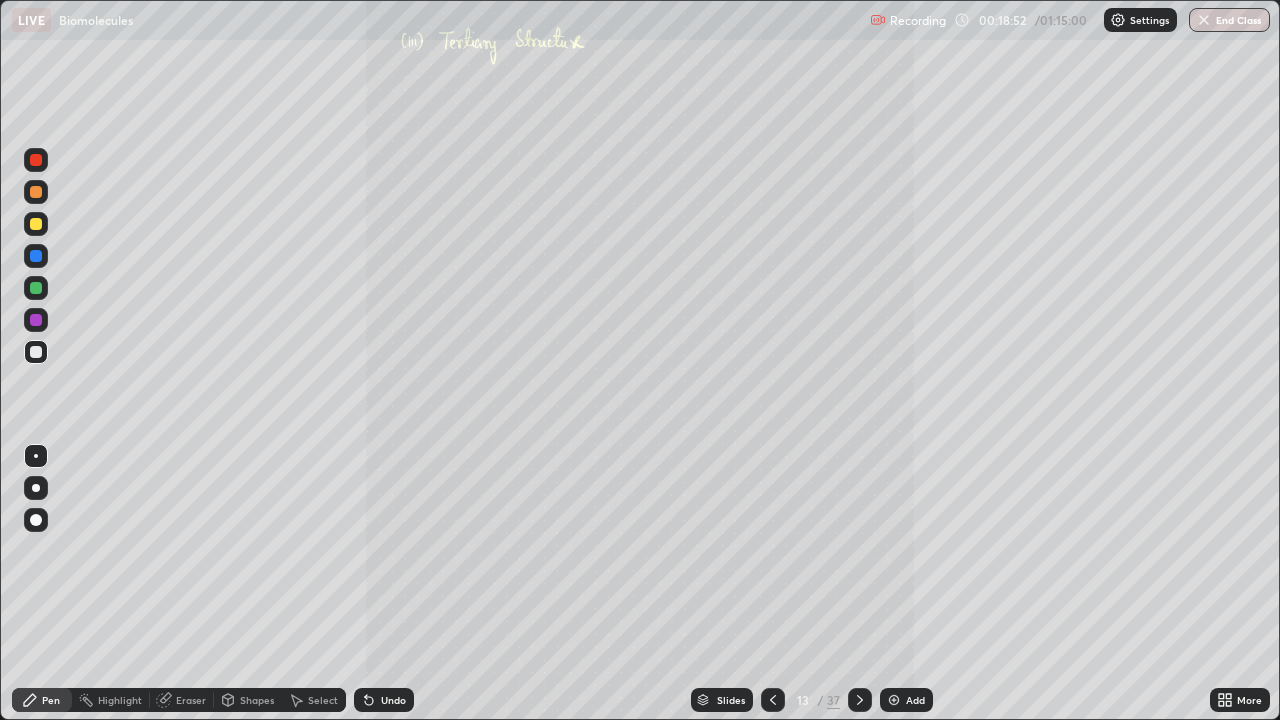 click 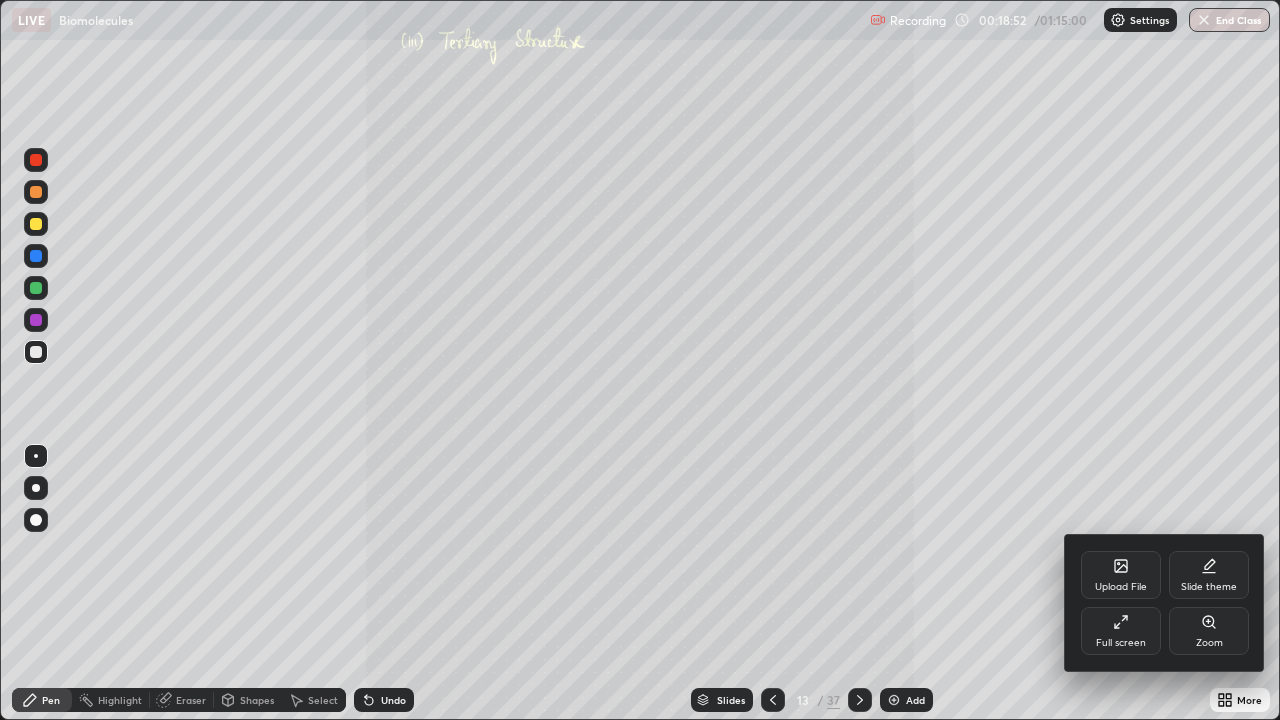click on "Zoom" at bounding box center [1209, 631] 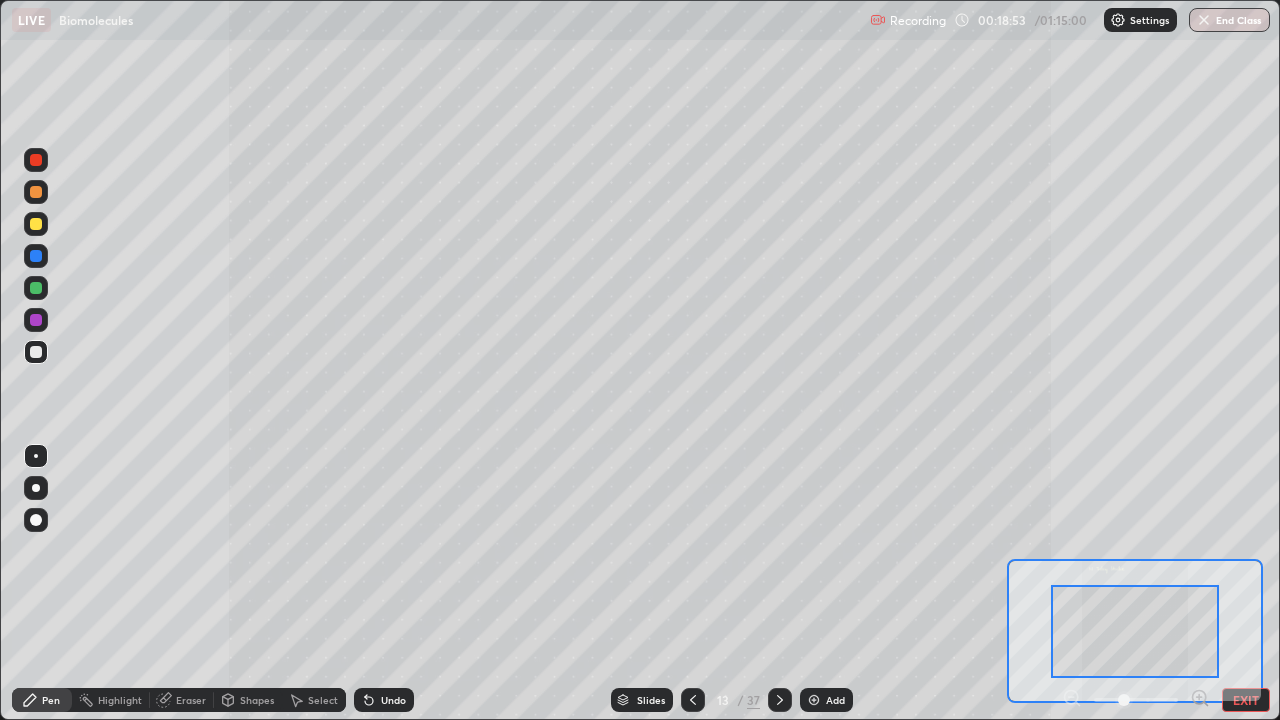 click 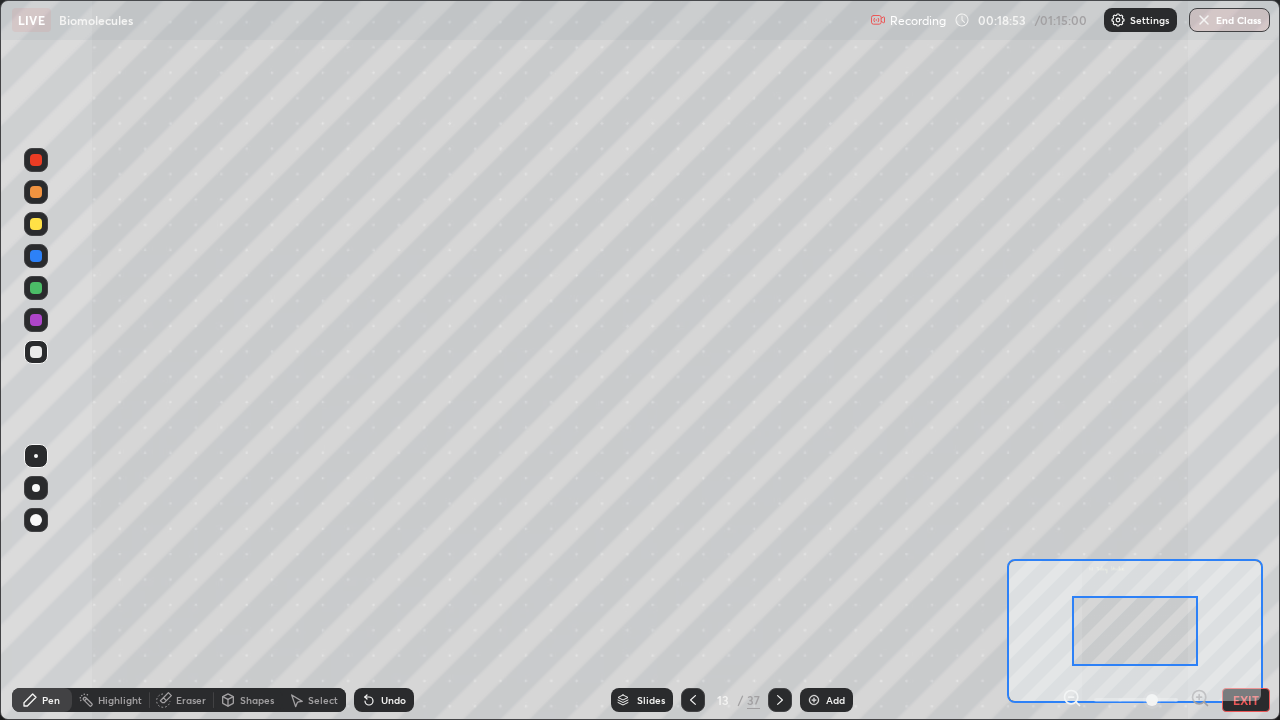 click 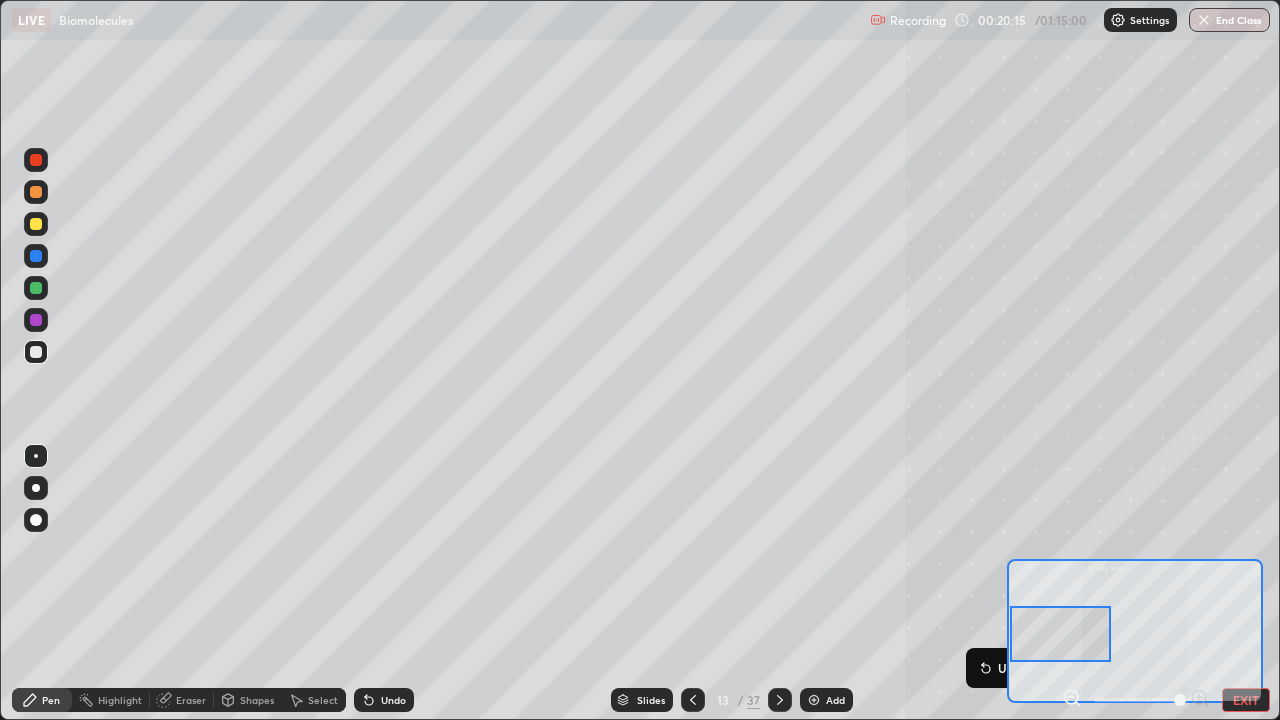 click at bounding box center (1060, 634) 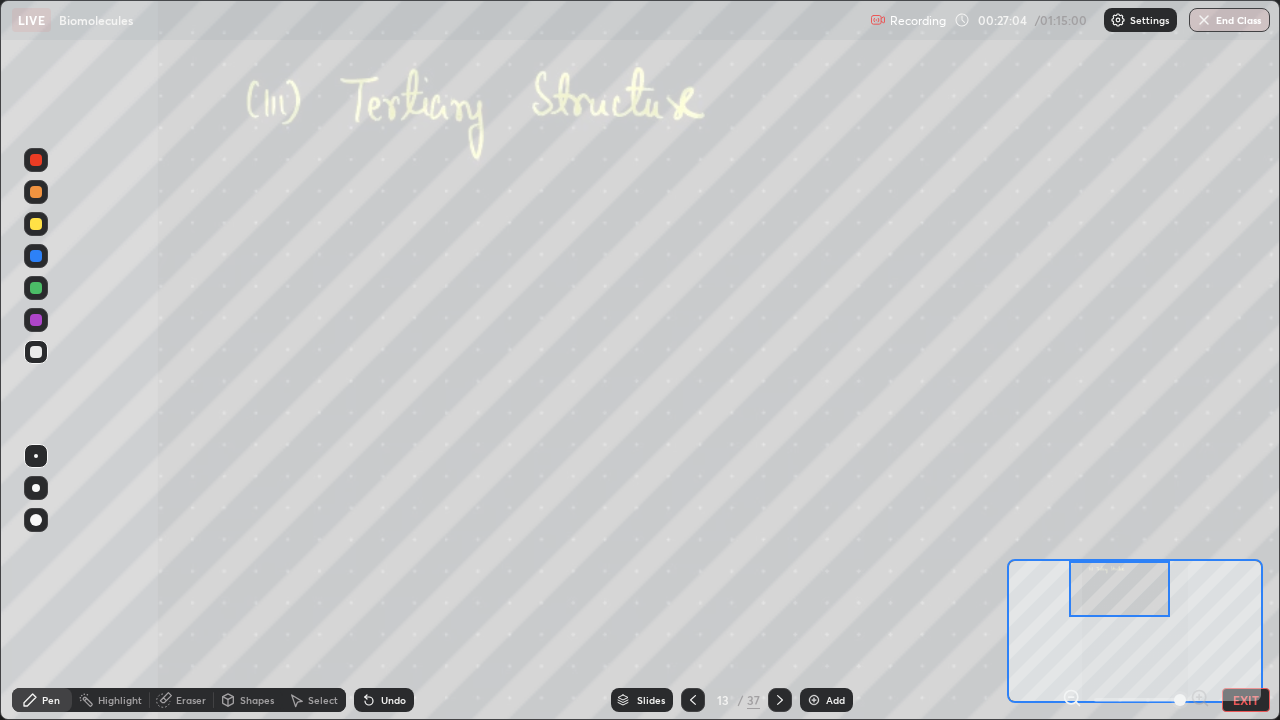 click 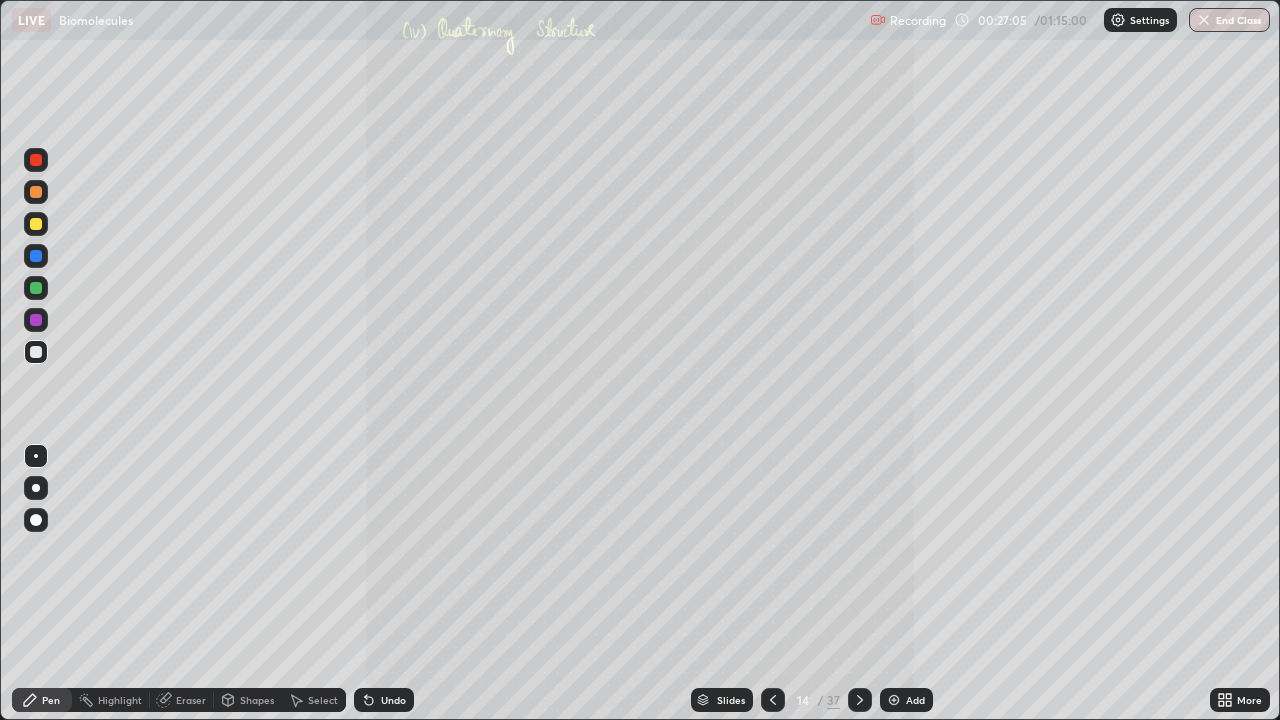 click 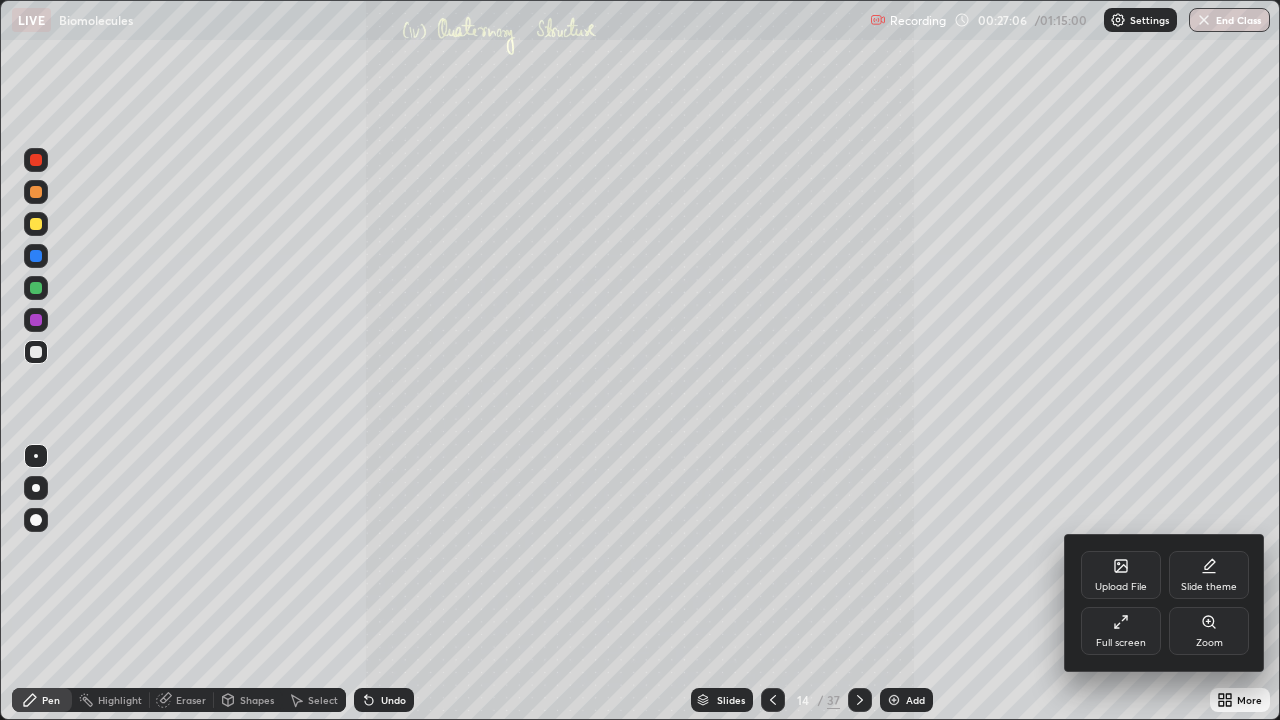click on "Zoom" at bounding box center (1209, 631) 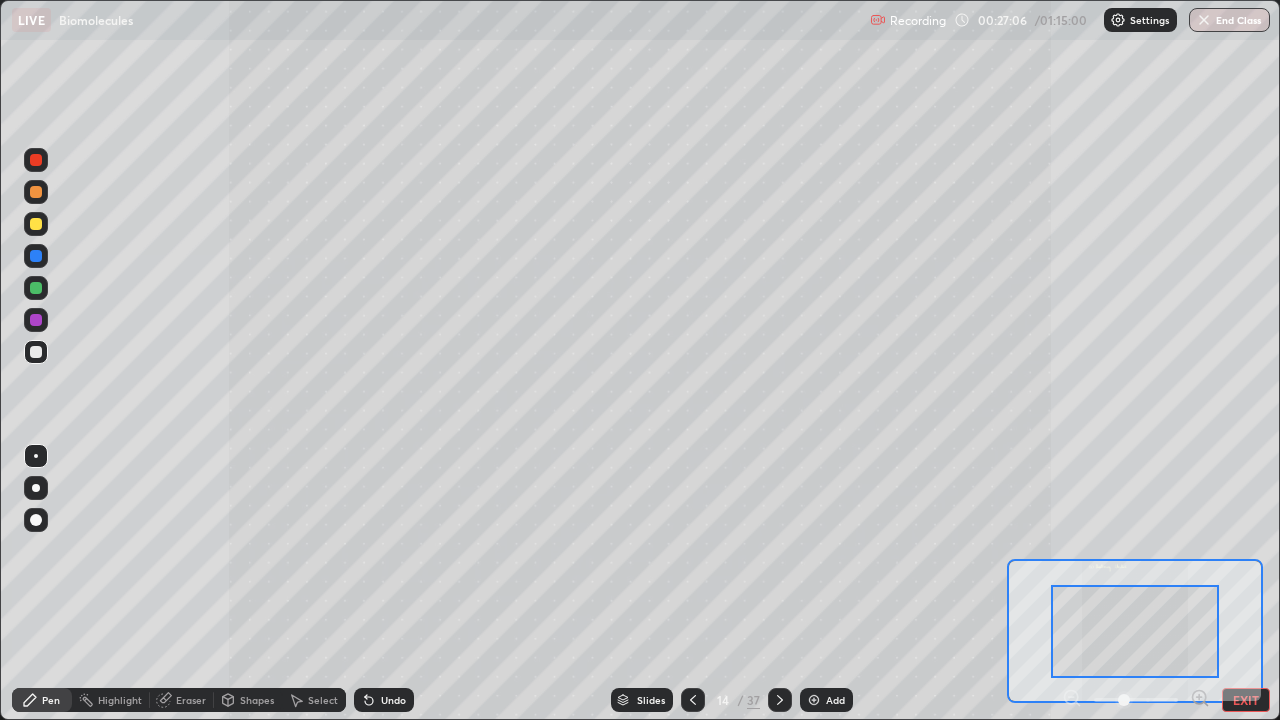 click 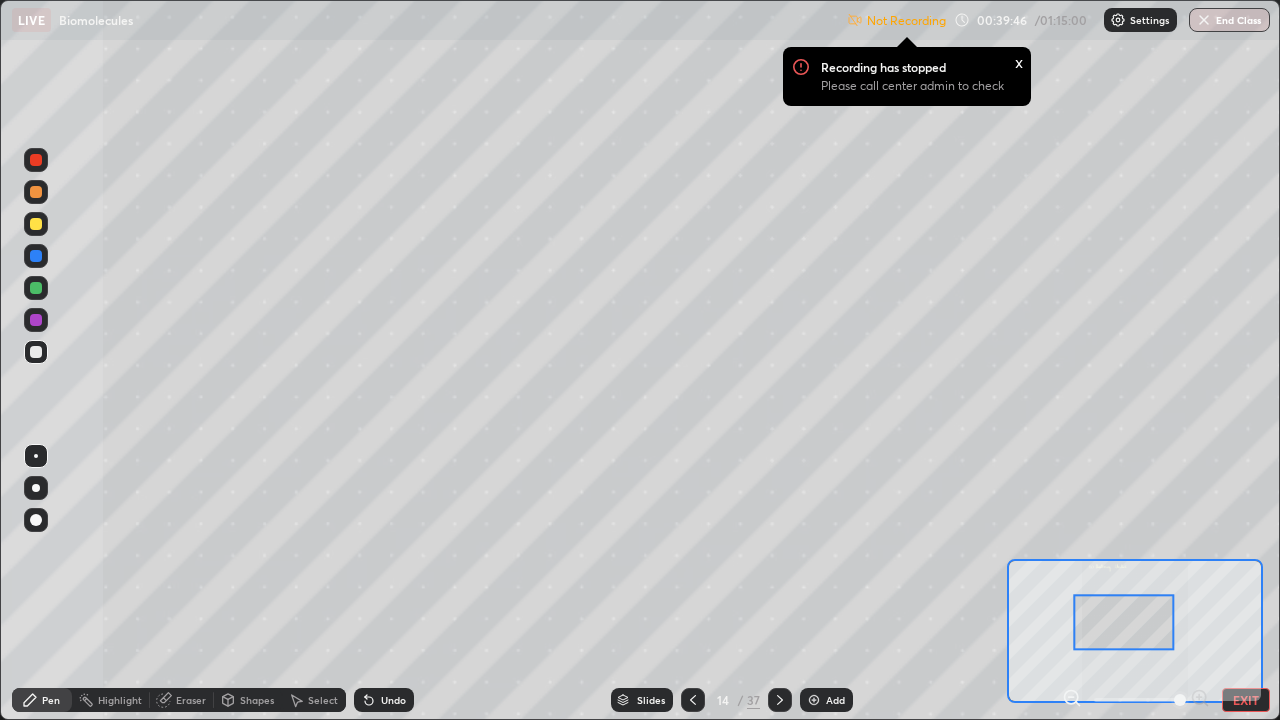 click on "Slides" at bounding box center (651, 700) 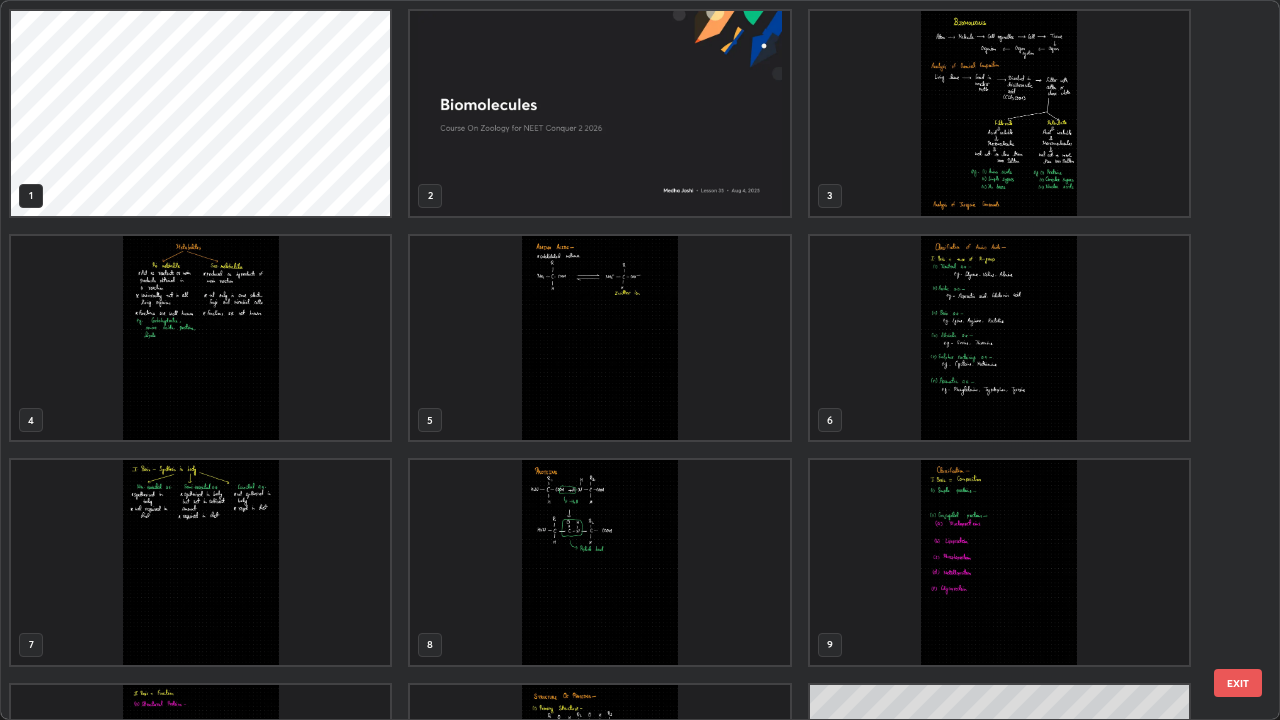 scroll, scrollTop: 405, scrollLeft: 0, axis: vertical 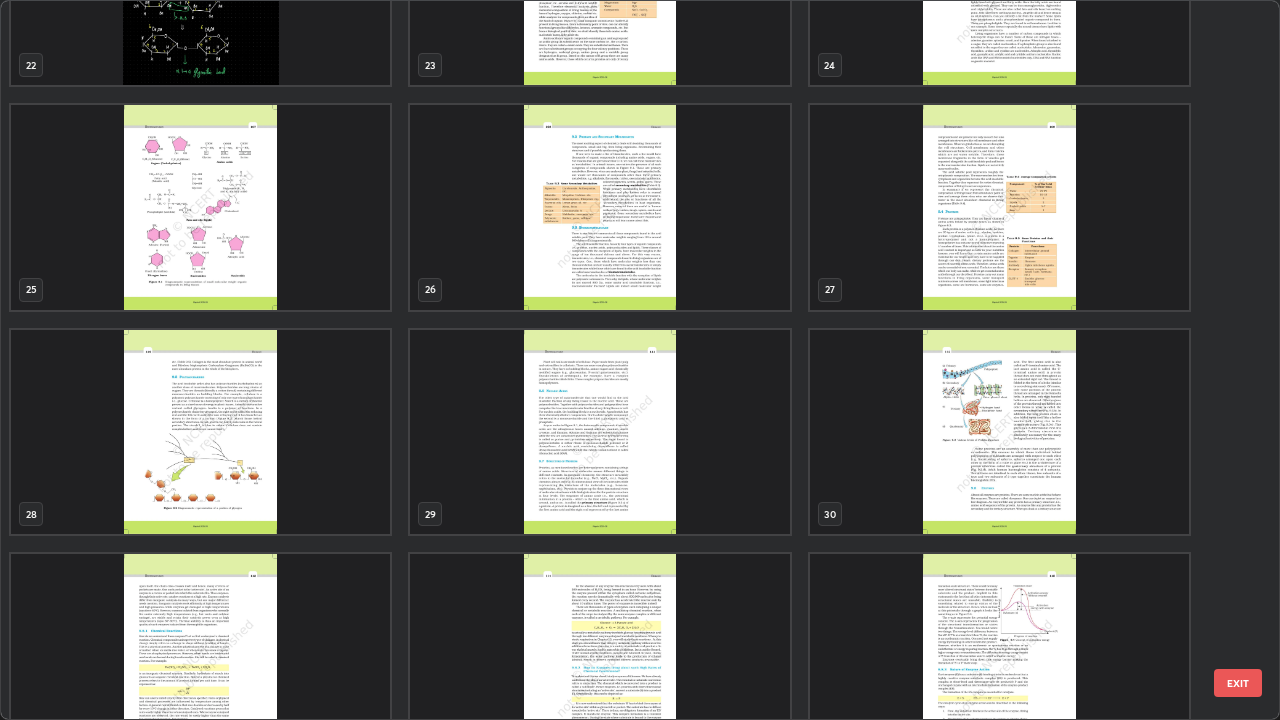 click at bounding box center [999, 432] 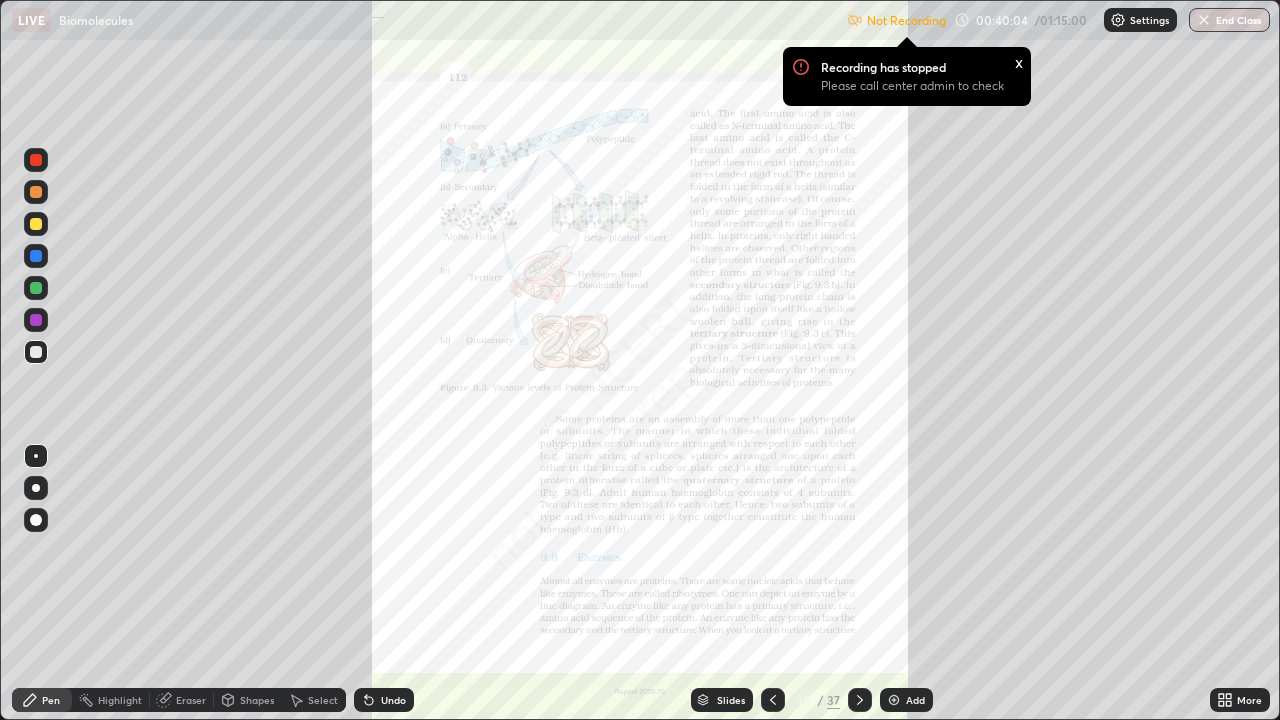 click 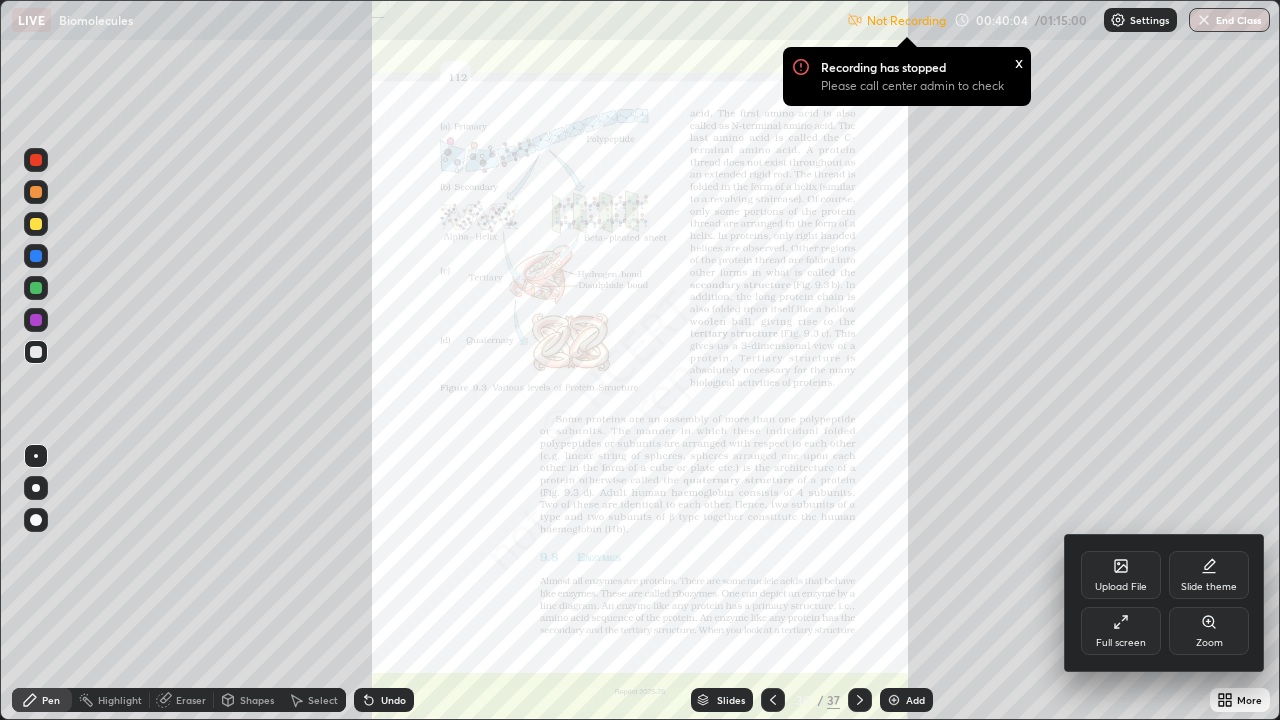 click on "Zoom" at bounding box center (1209, 631) 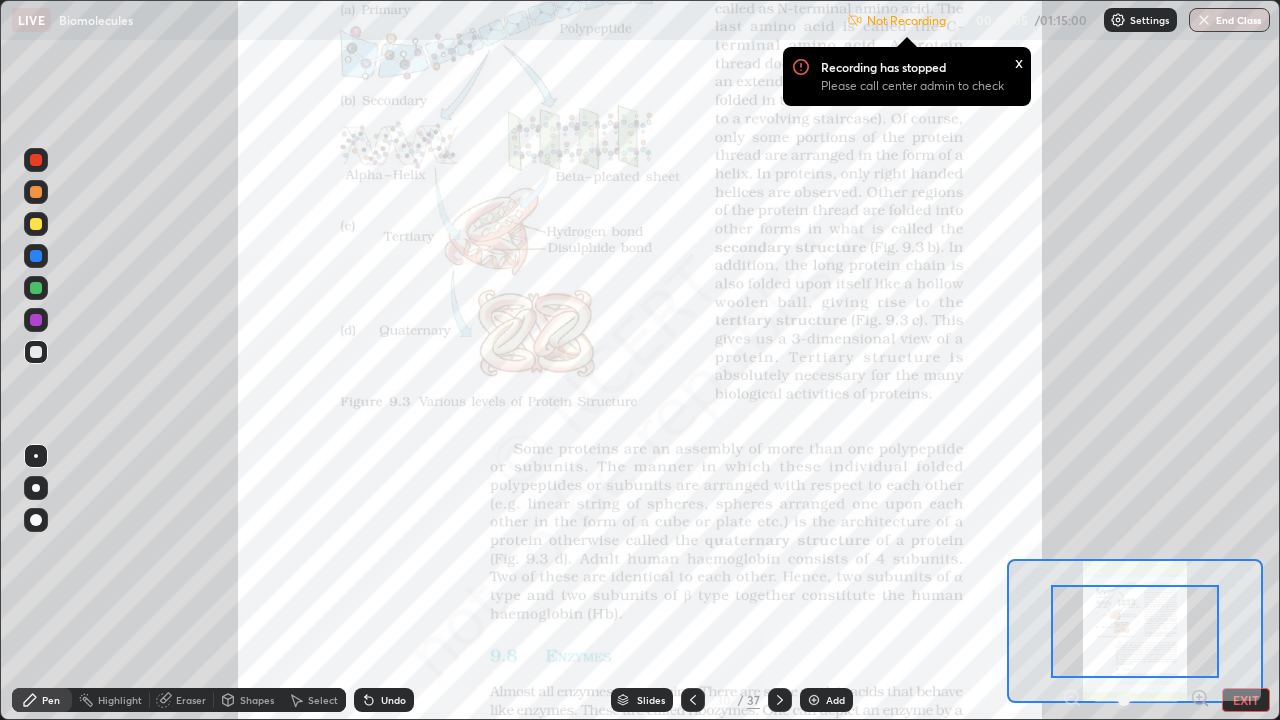 click 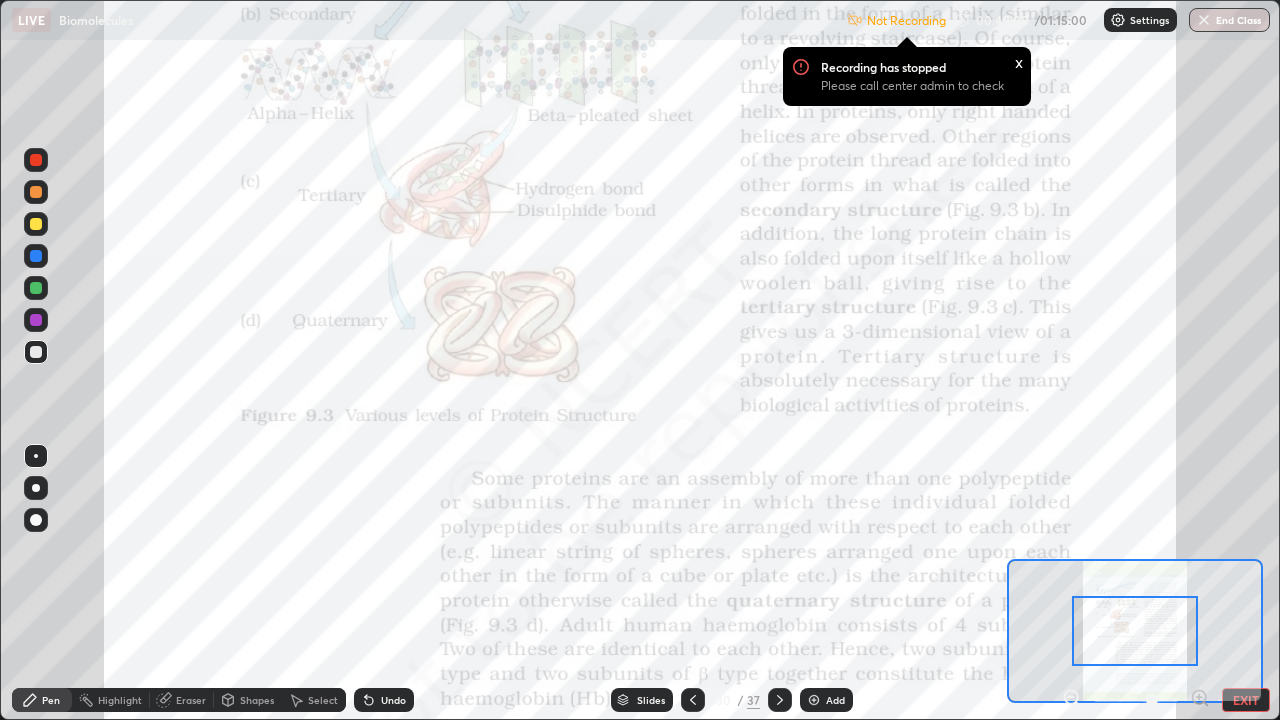 click 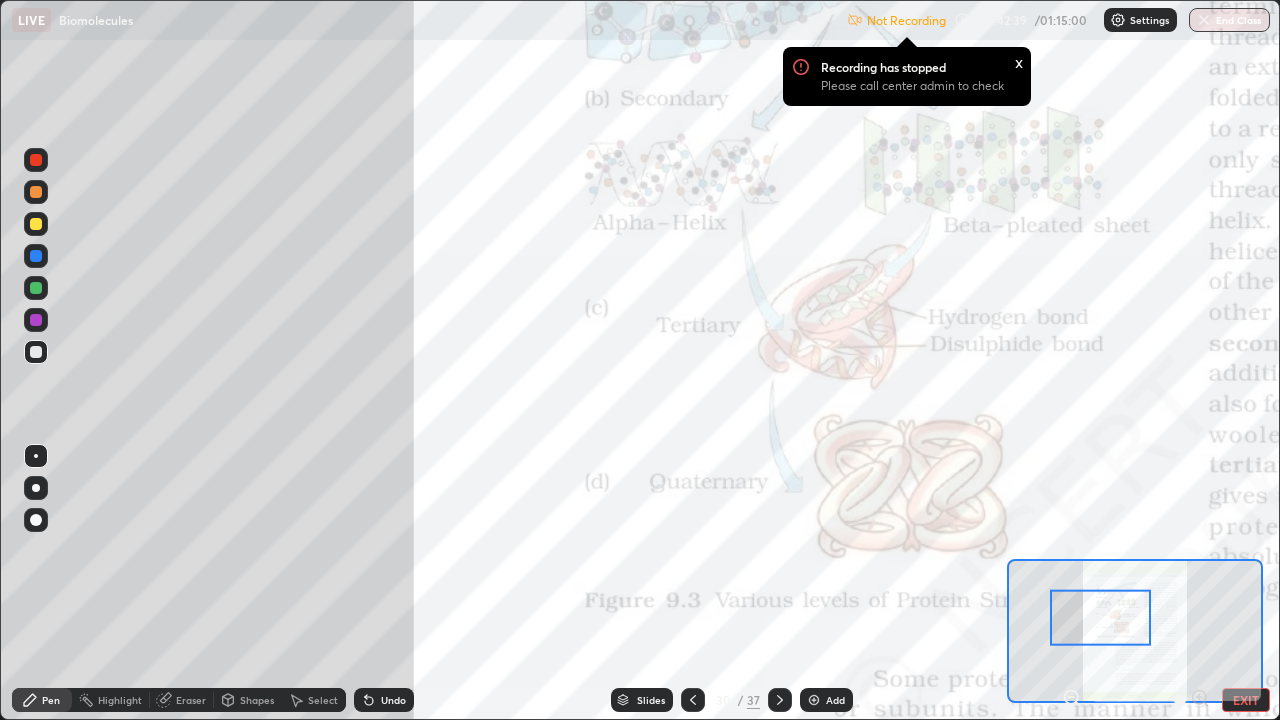click on "EXIT" at bounding box center (1246, 700) 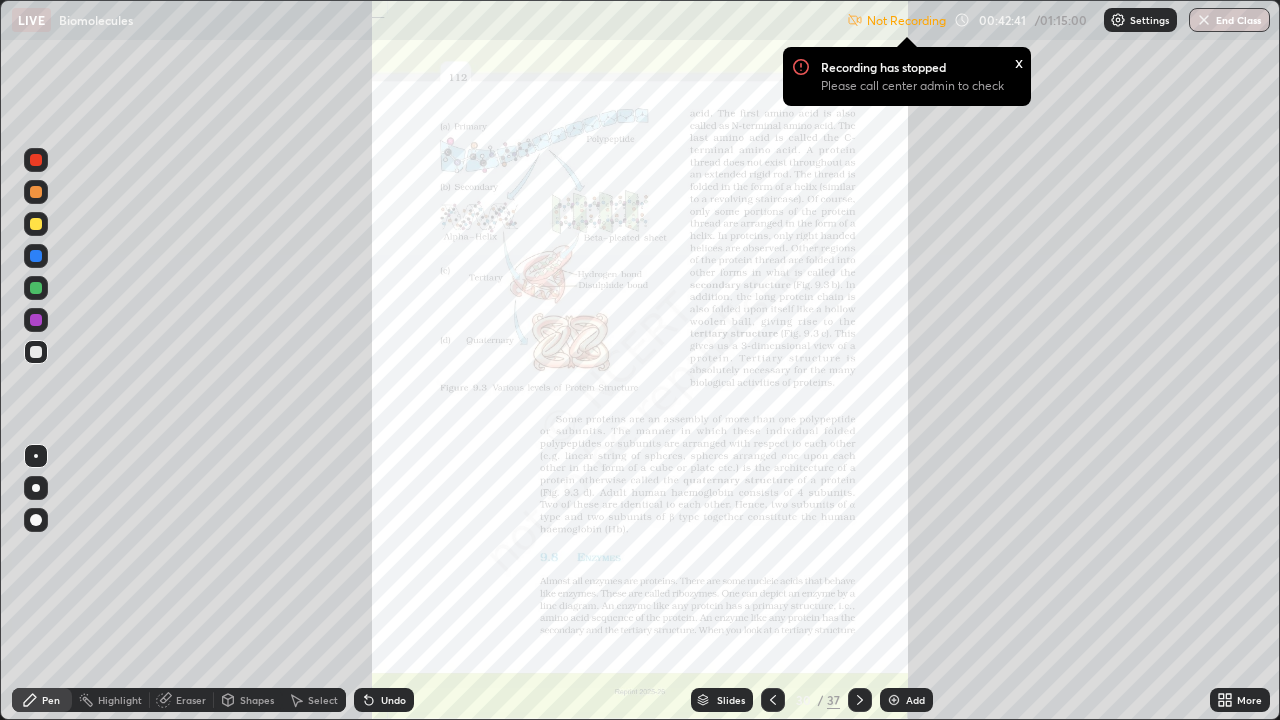 click on "Slides" at bounding box center (722, 700) 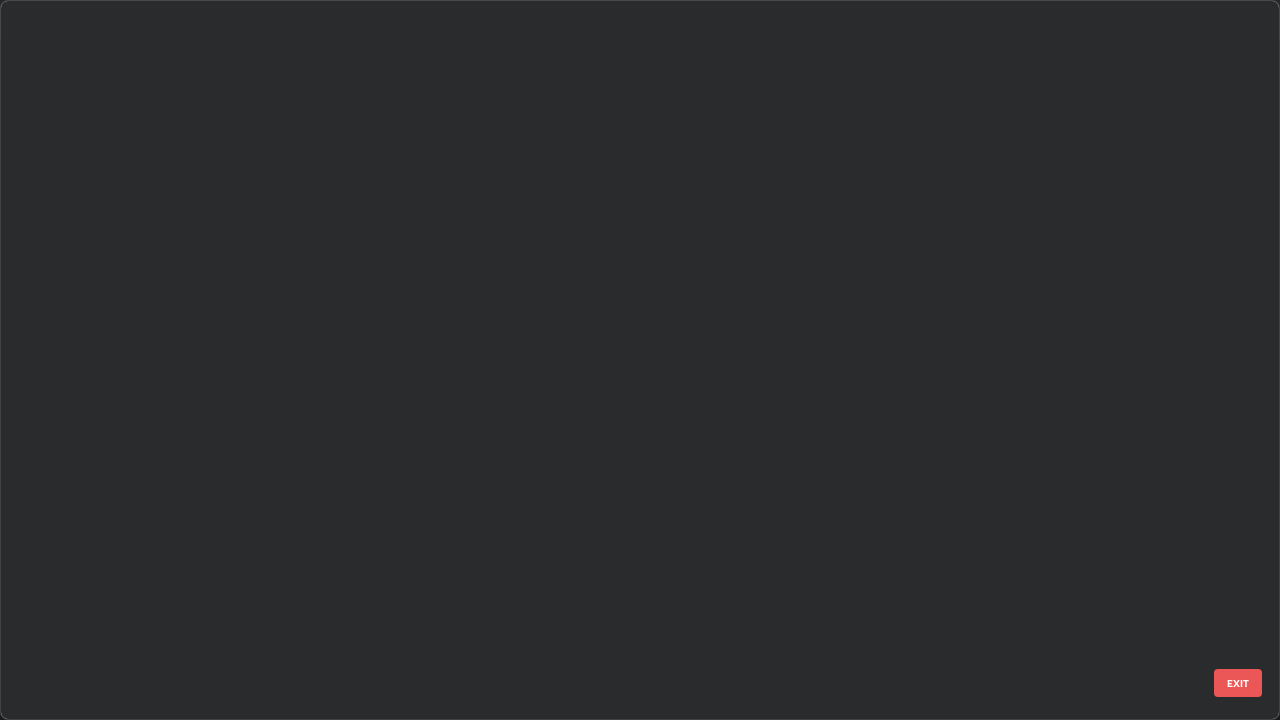 scroll, scrollTop: 1528, scrollLeft: 0, axis: vertical 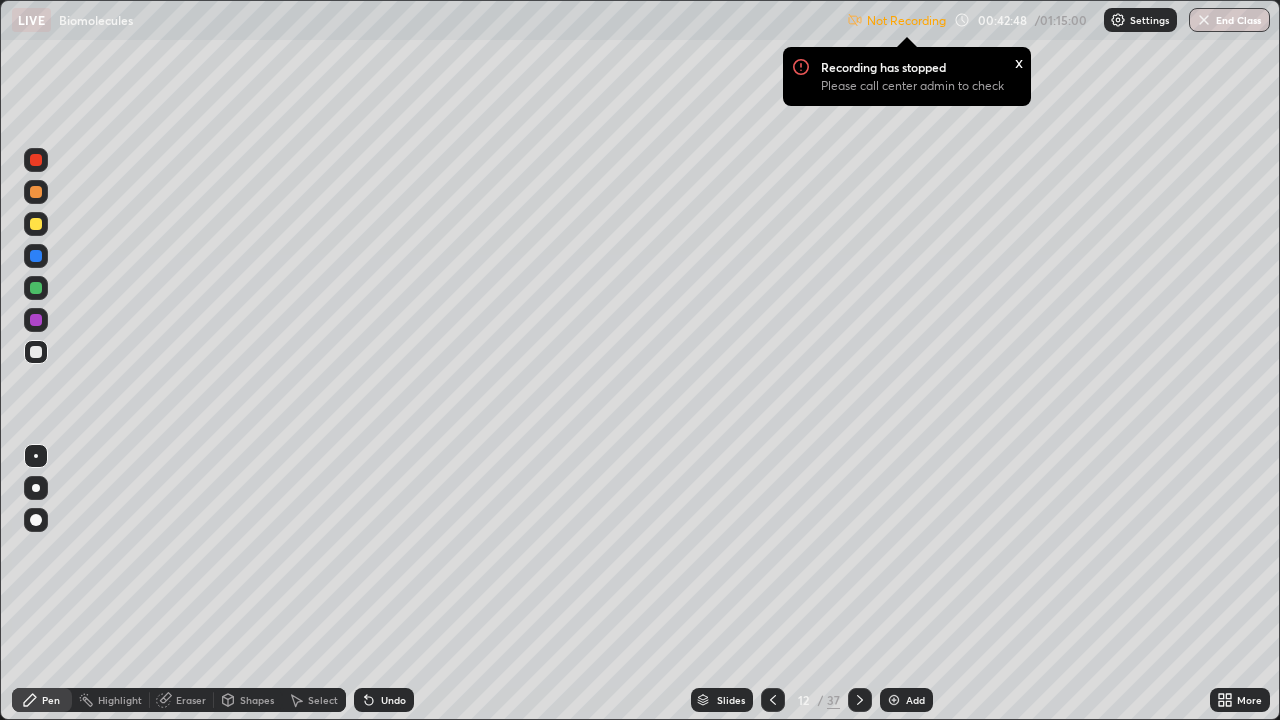 click at bounding box center [773, 700] 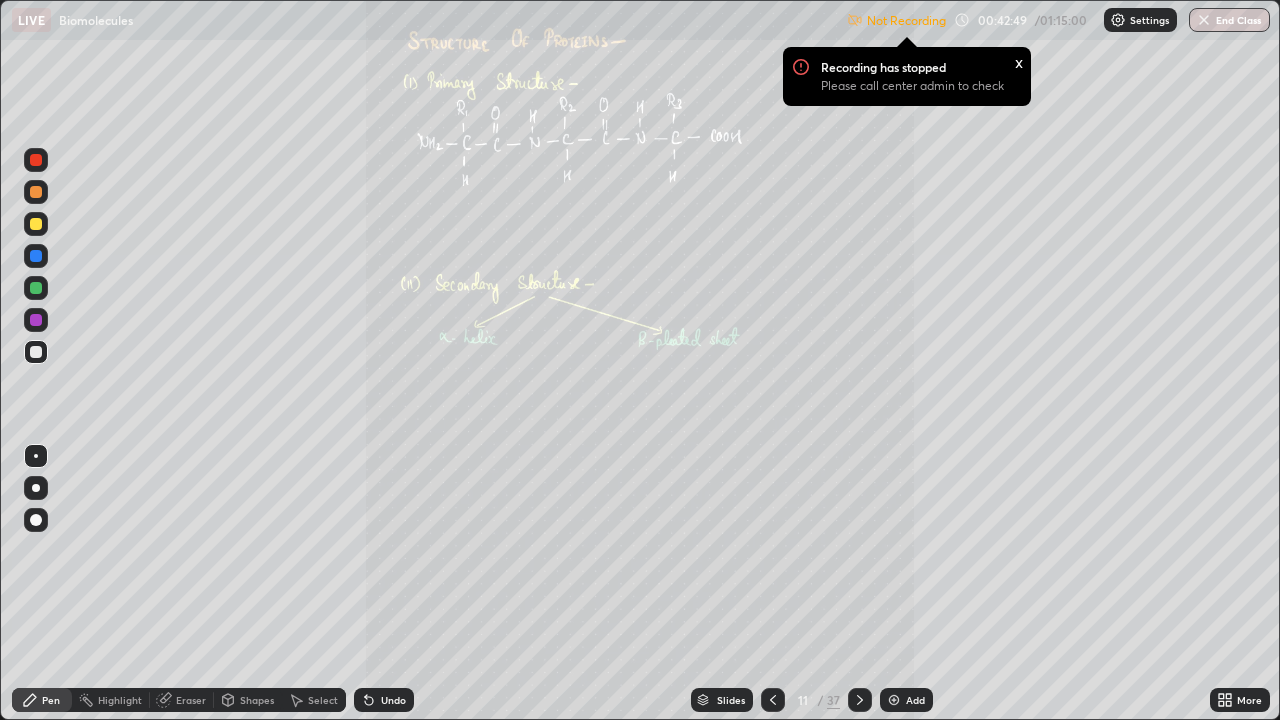 click 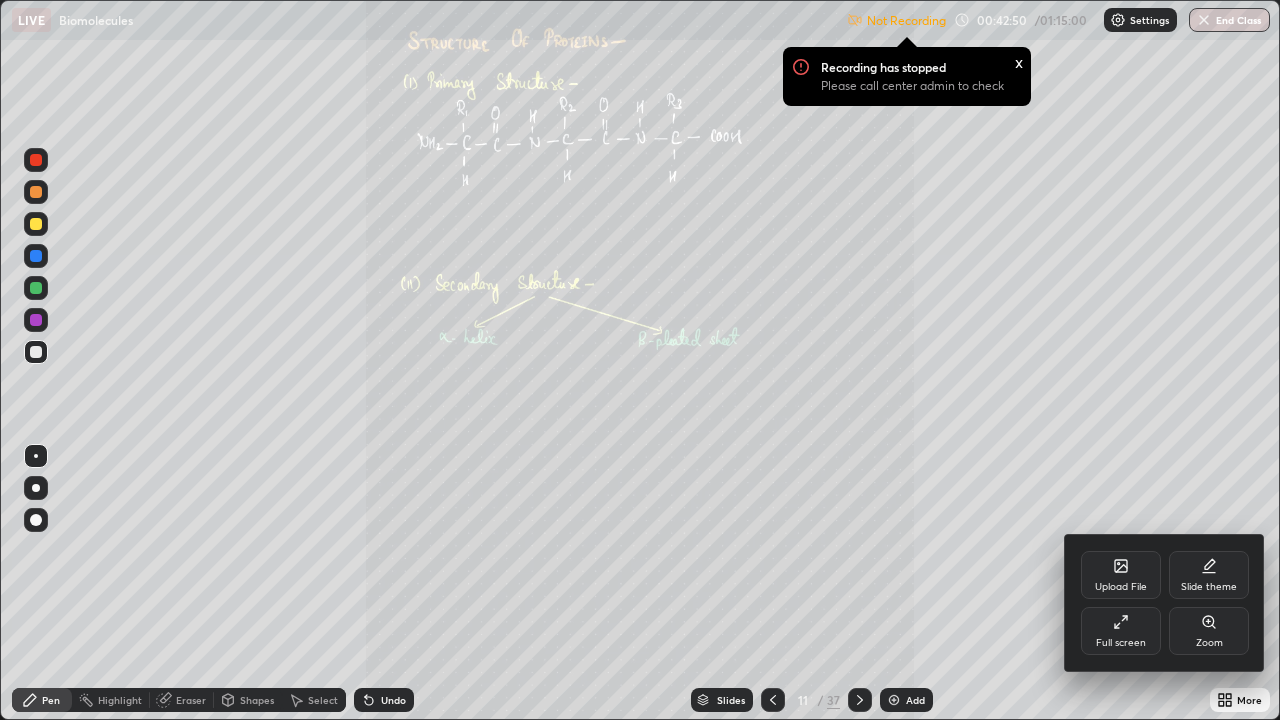 click on "Zoom" at bounding box center (1209, 643) 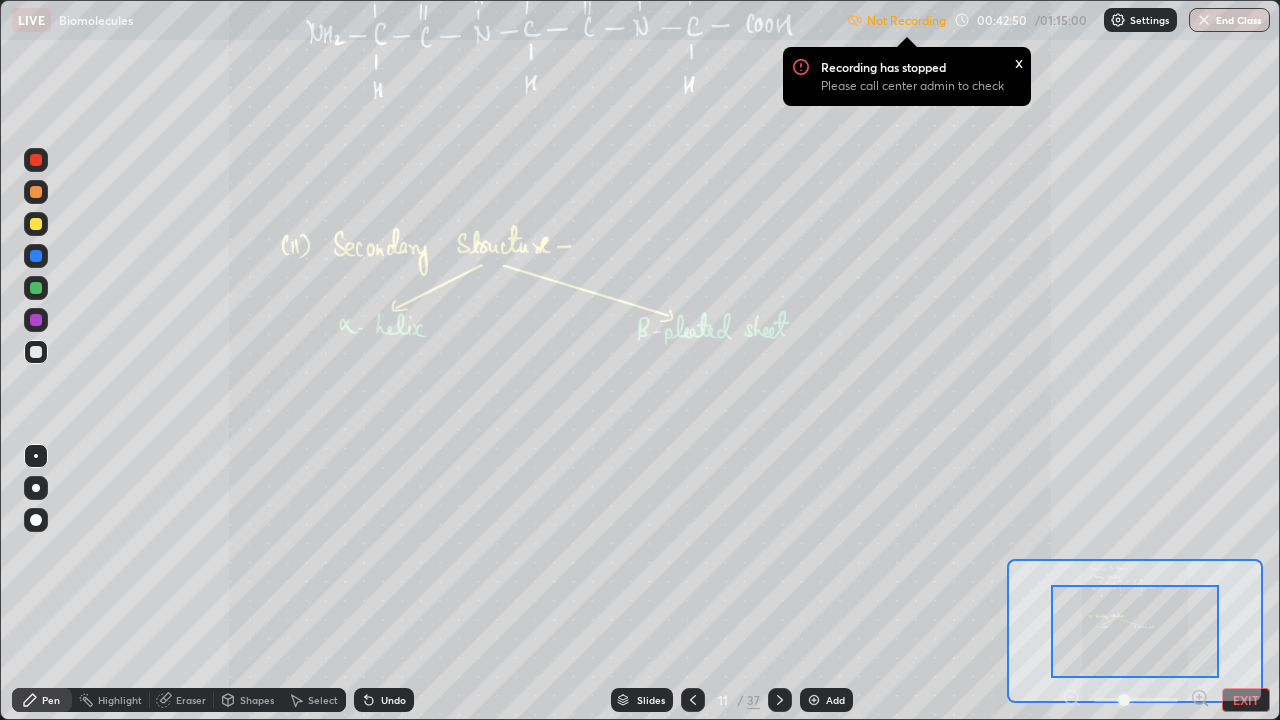 click 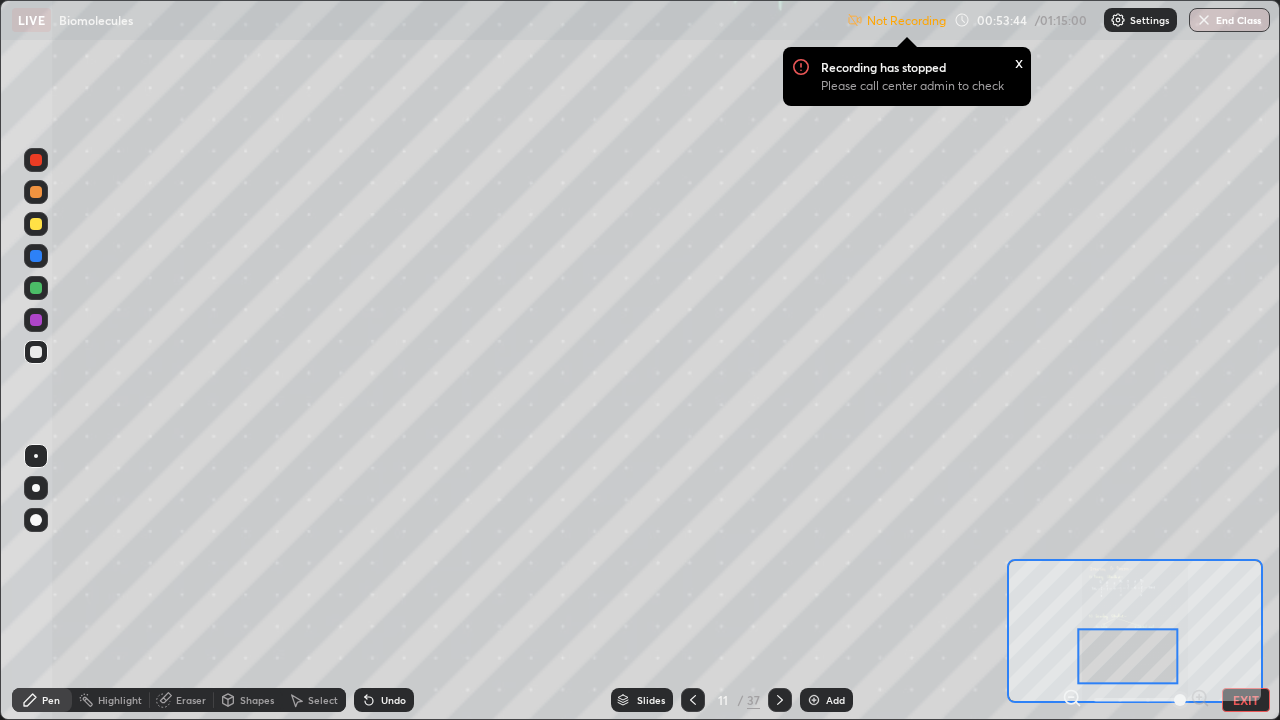 click 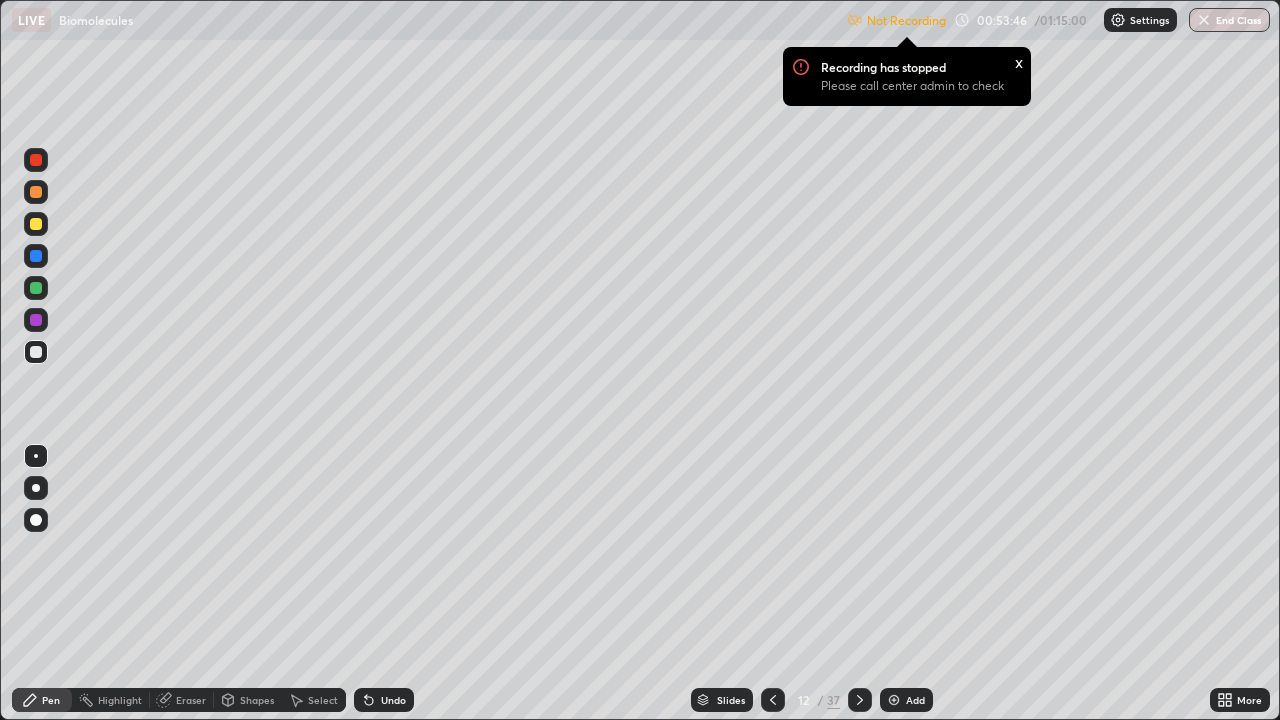 click 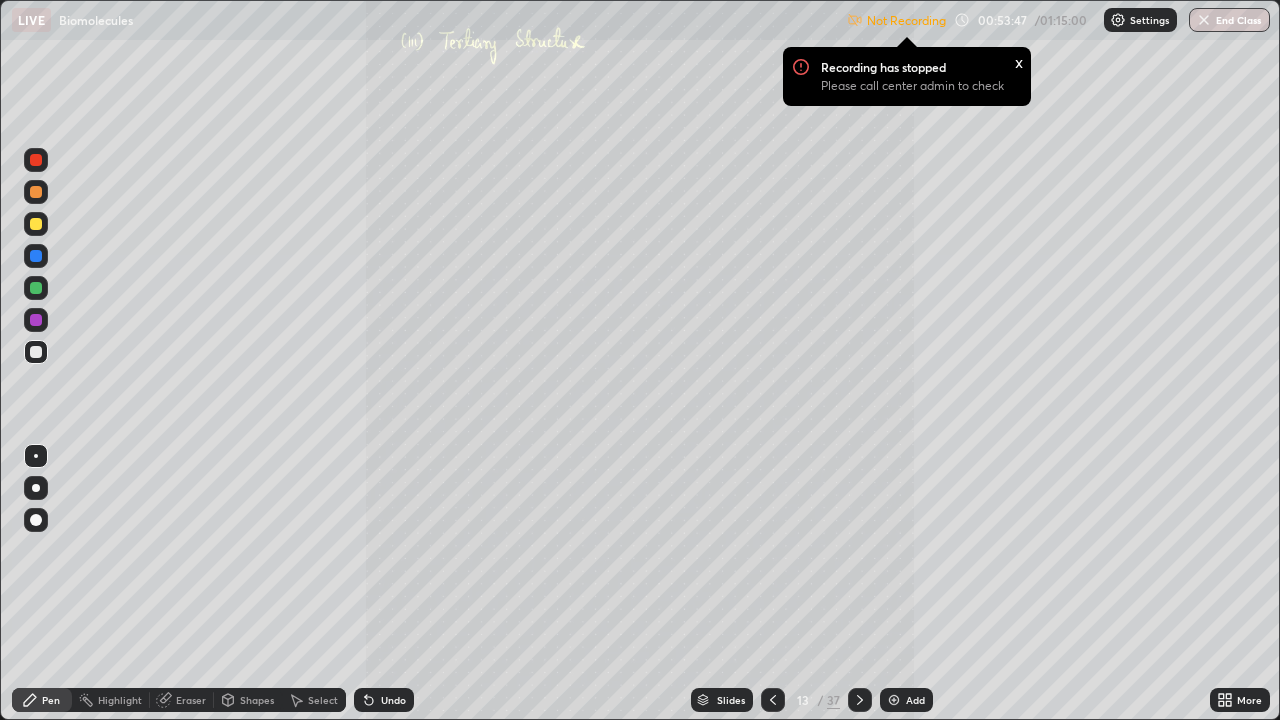 click 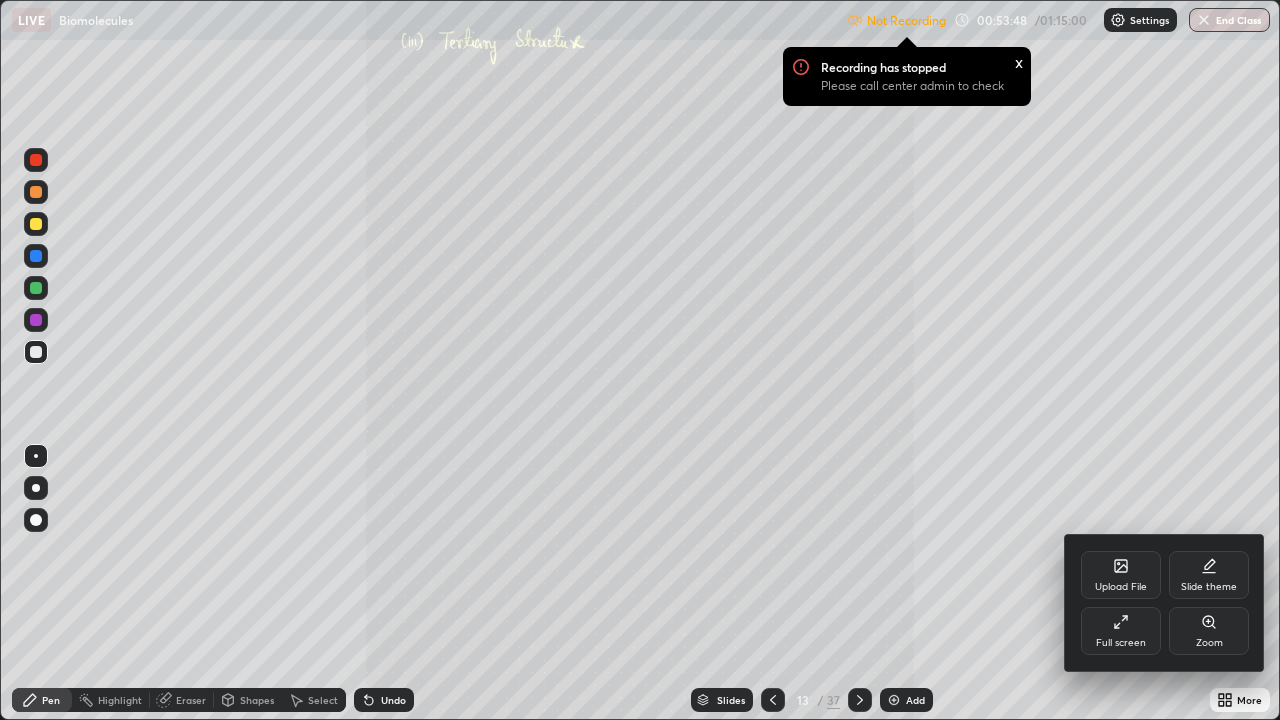 click on "Zoom" at bounding box center (1209, 643) 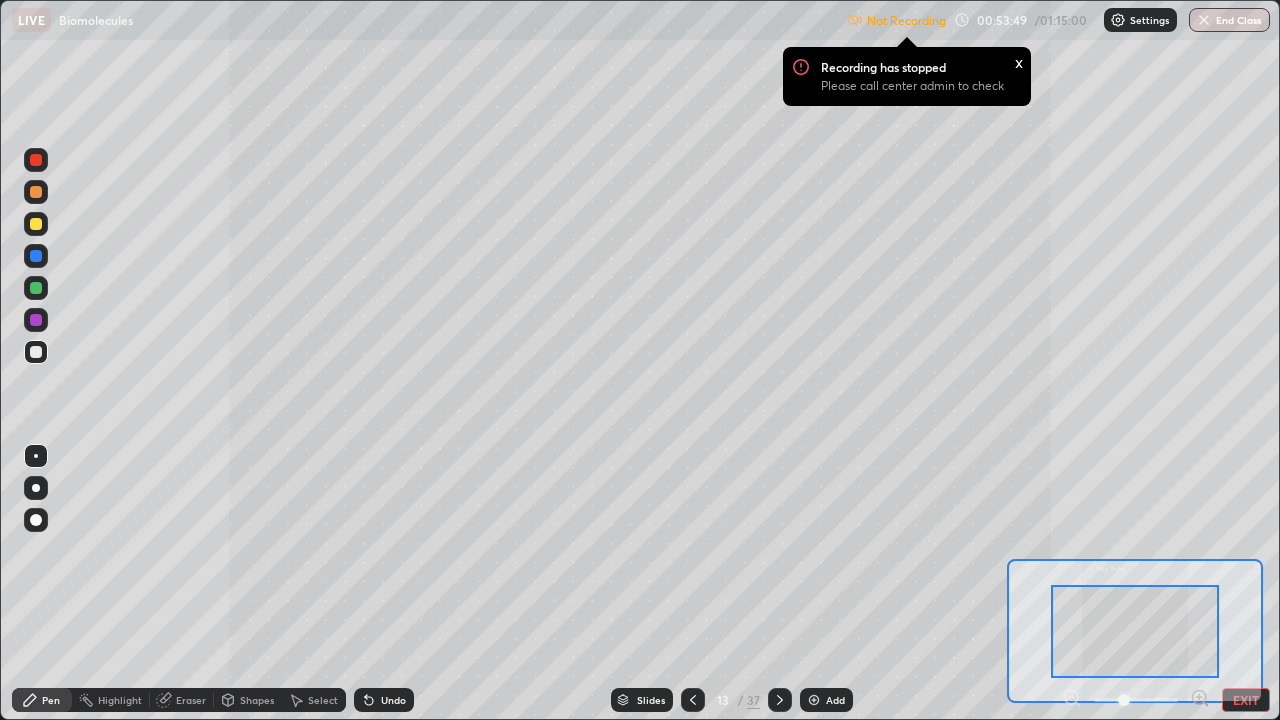 click 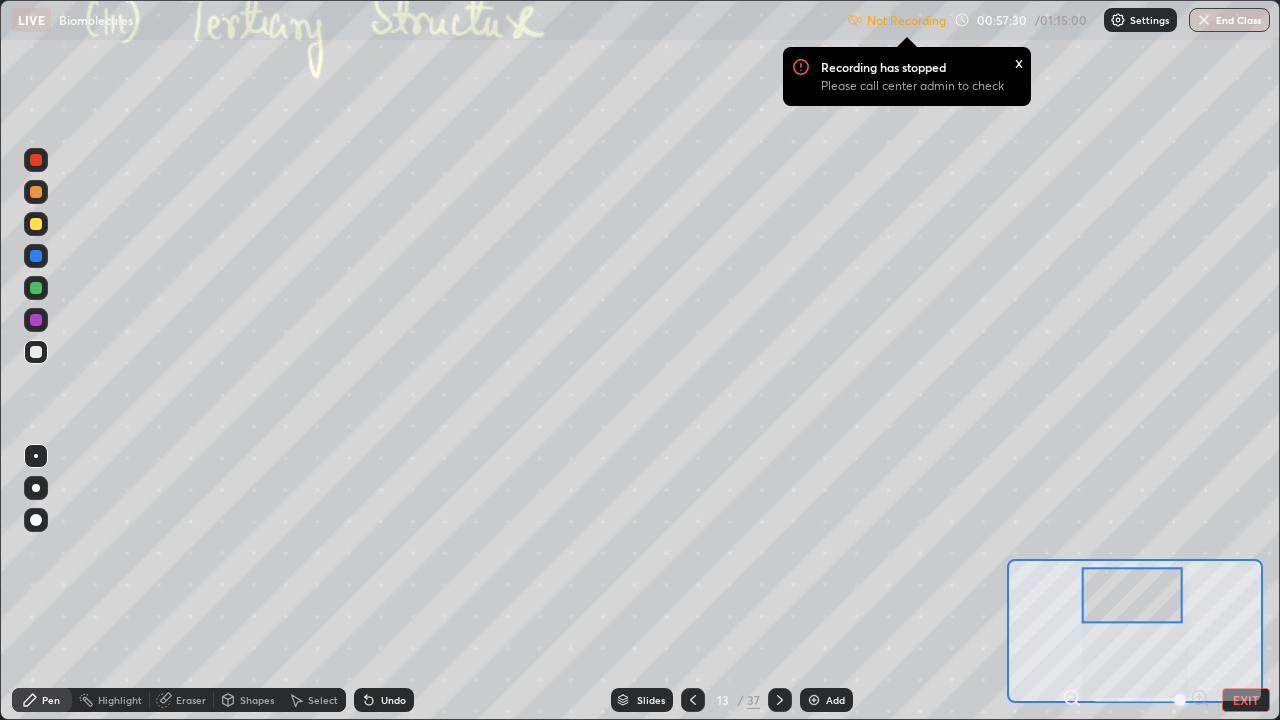 click 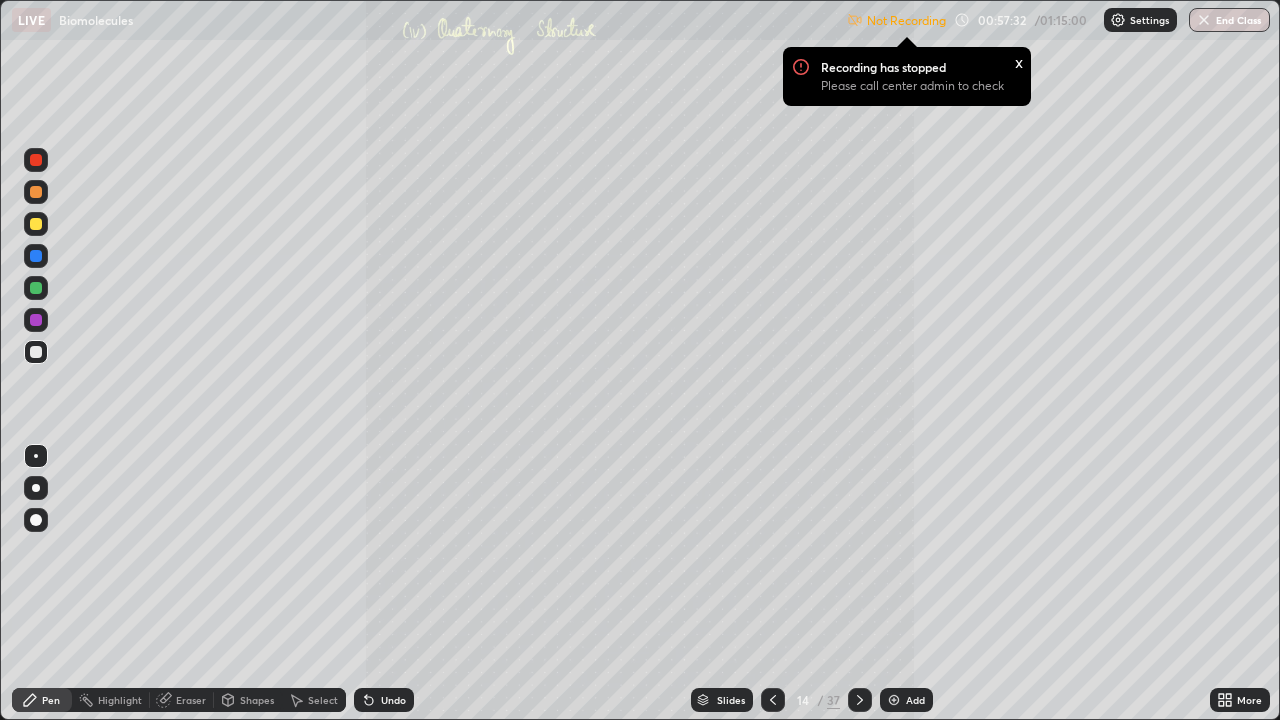click 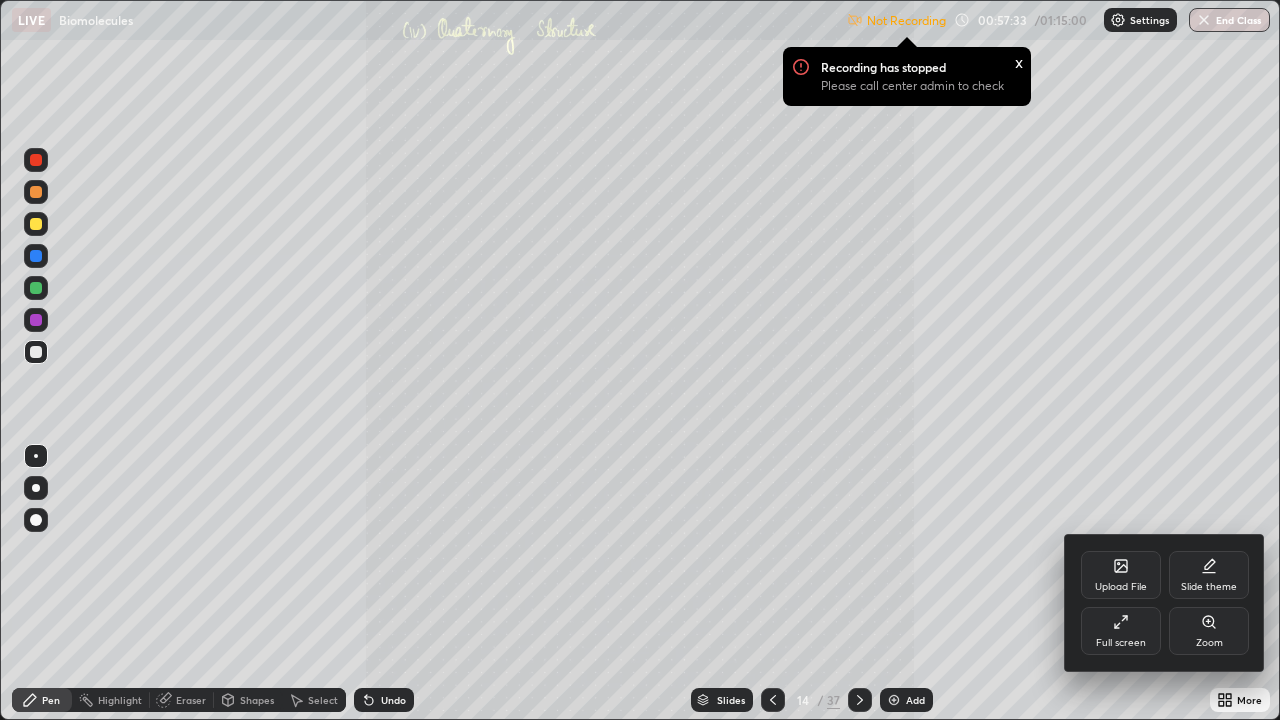 click on "Zoom" at bounding box center [1209, 631] 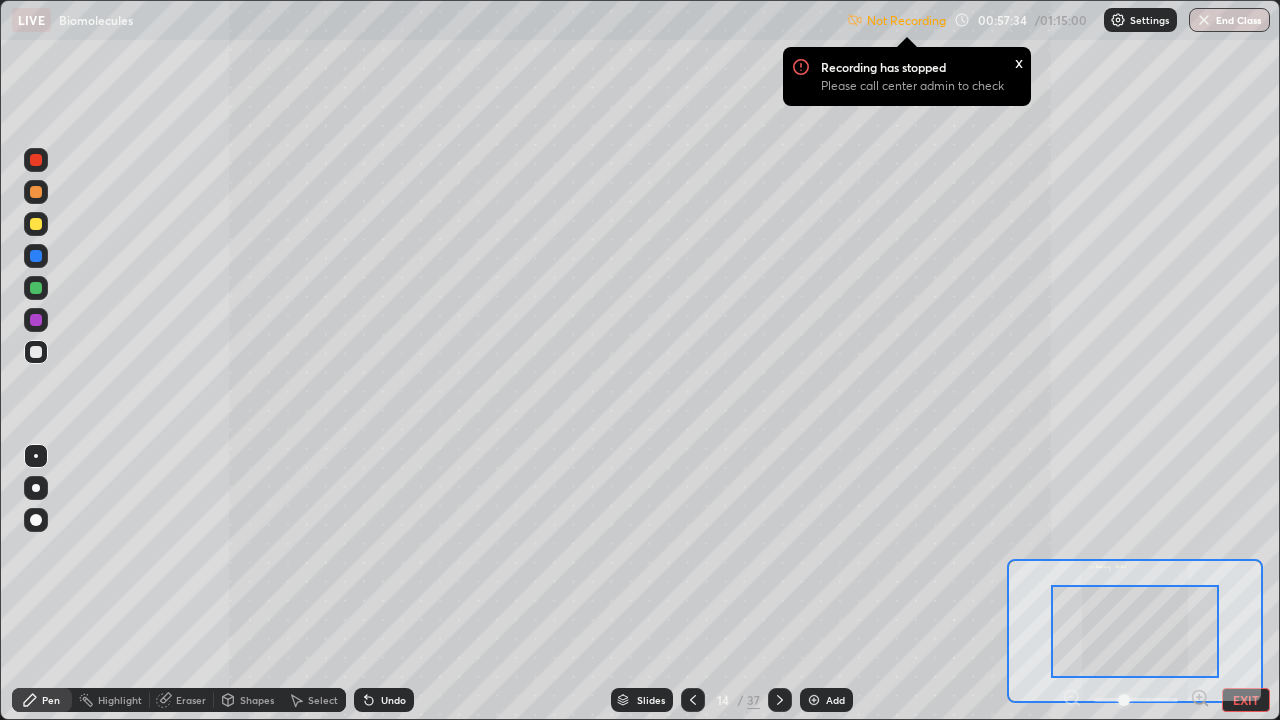 click 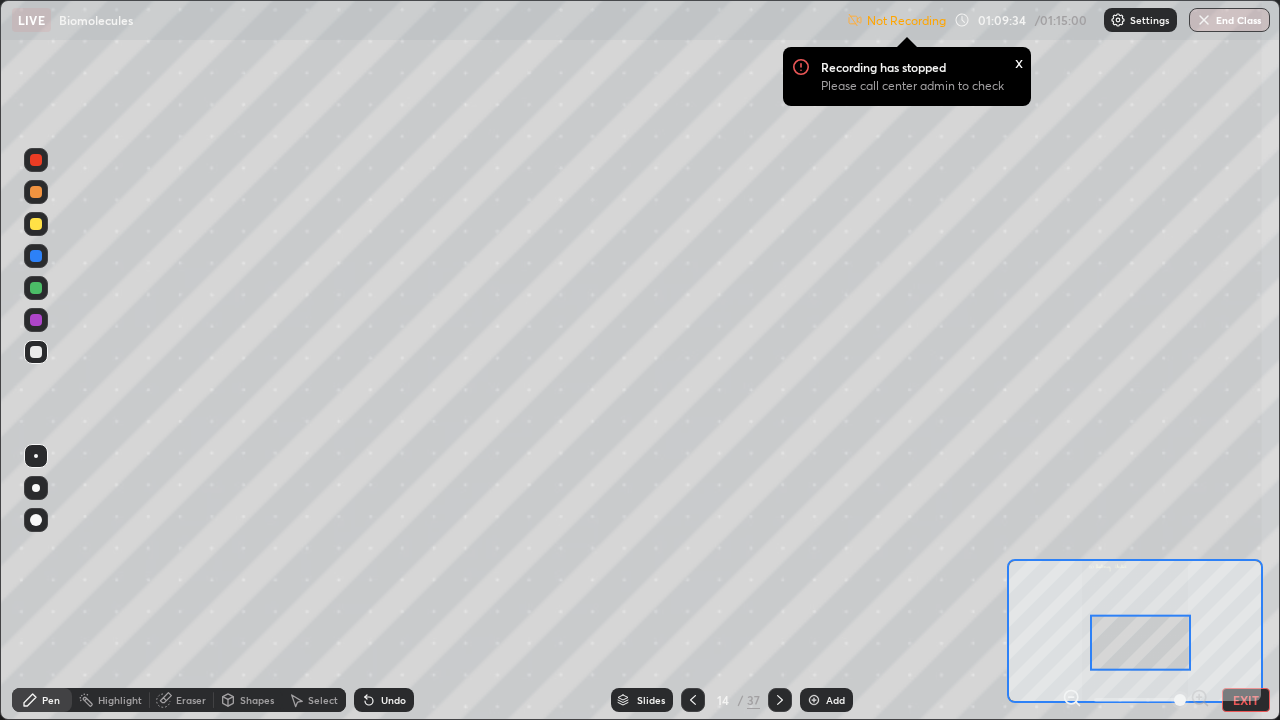 click on "EXIT" at bounding box center [1246, 700] 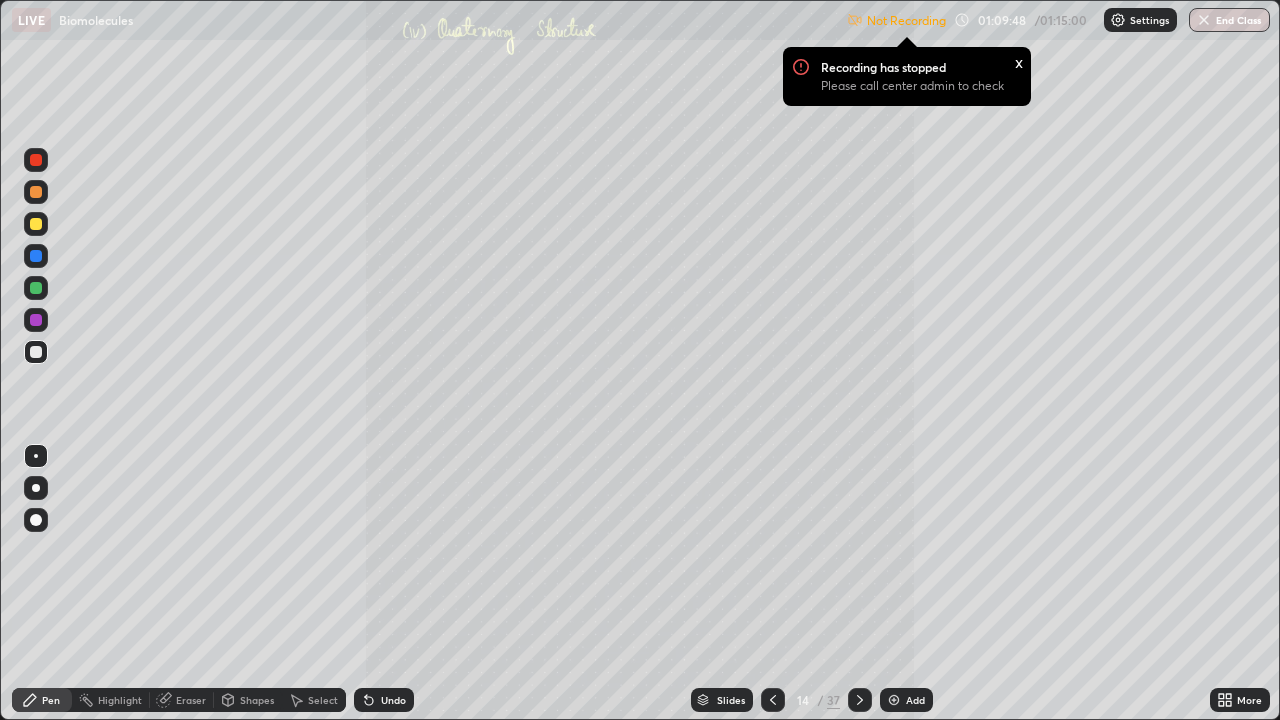 click on "End Class" at bounding box center (1229, 20) 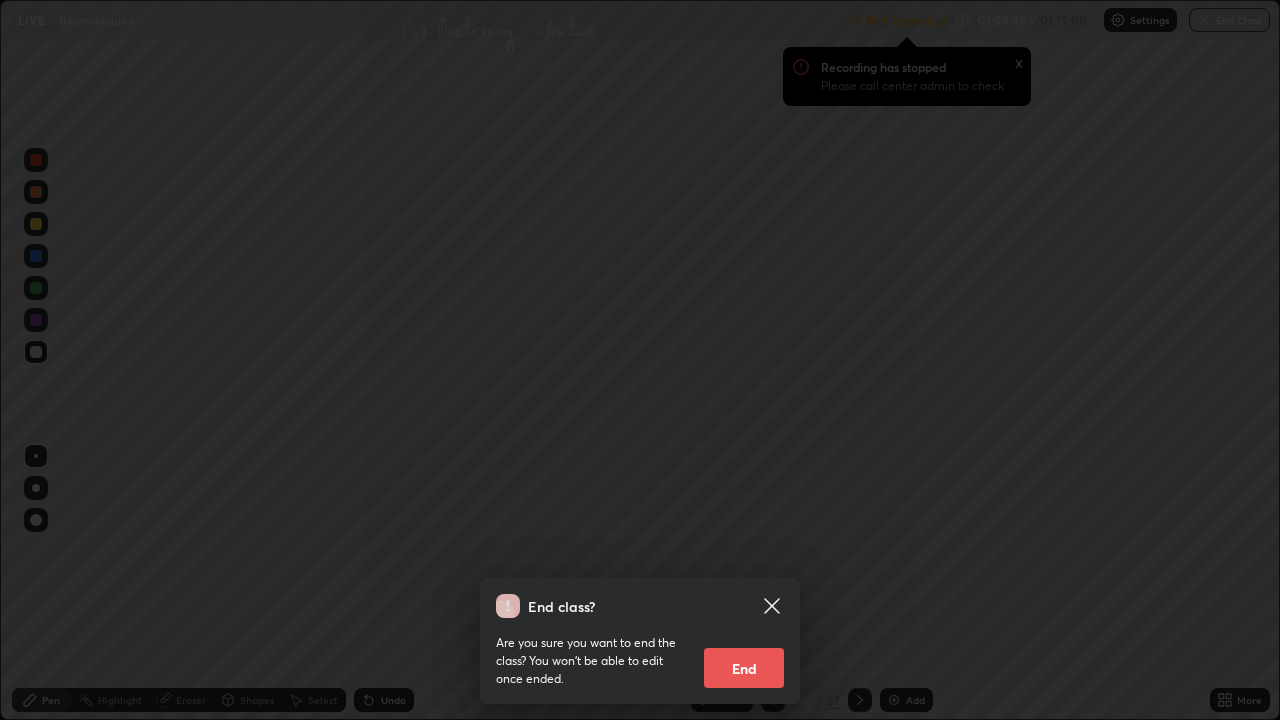 click on "End" at bounding box center [744, 668] 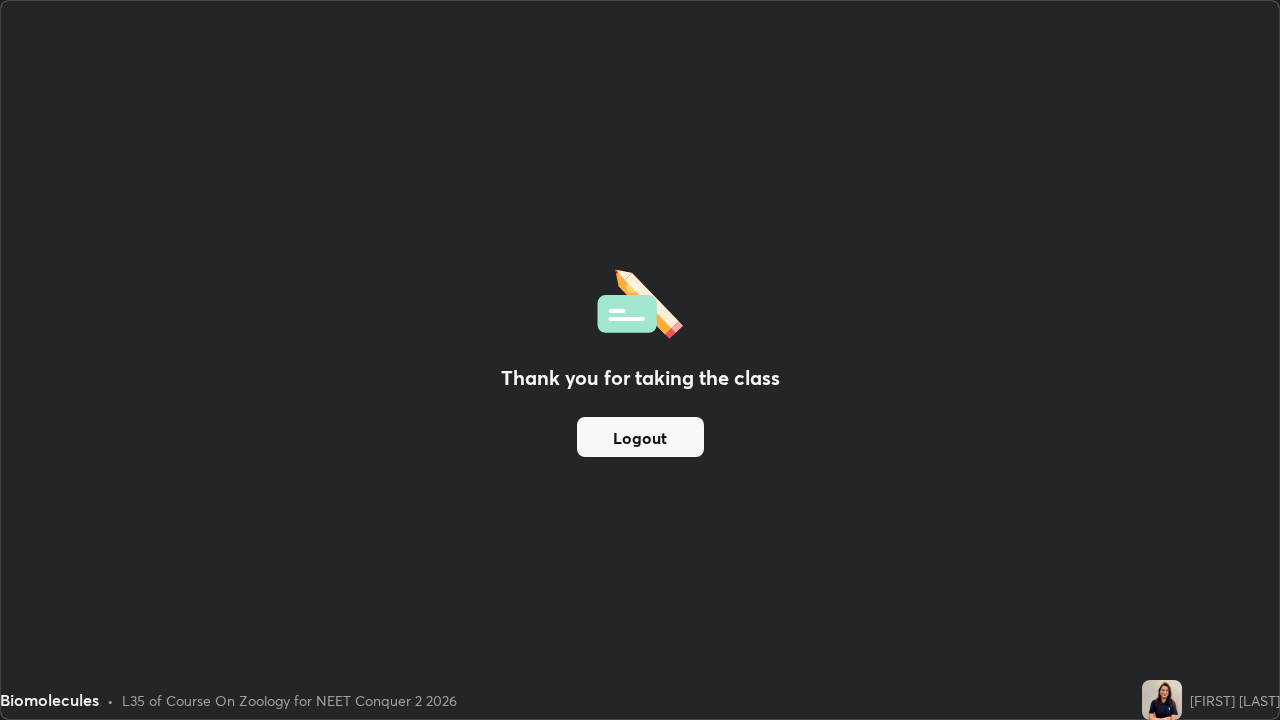 click on "Logout" at bounding box center [640, 437] 